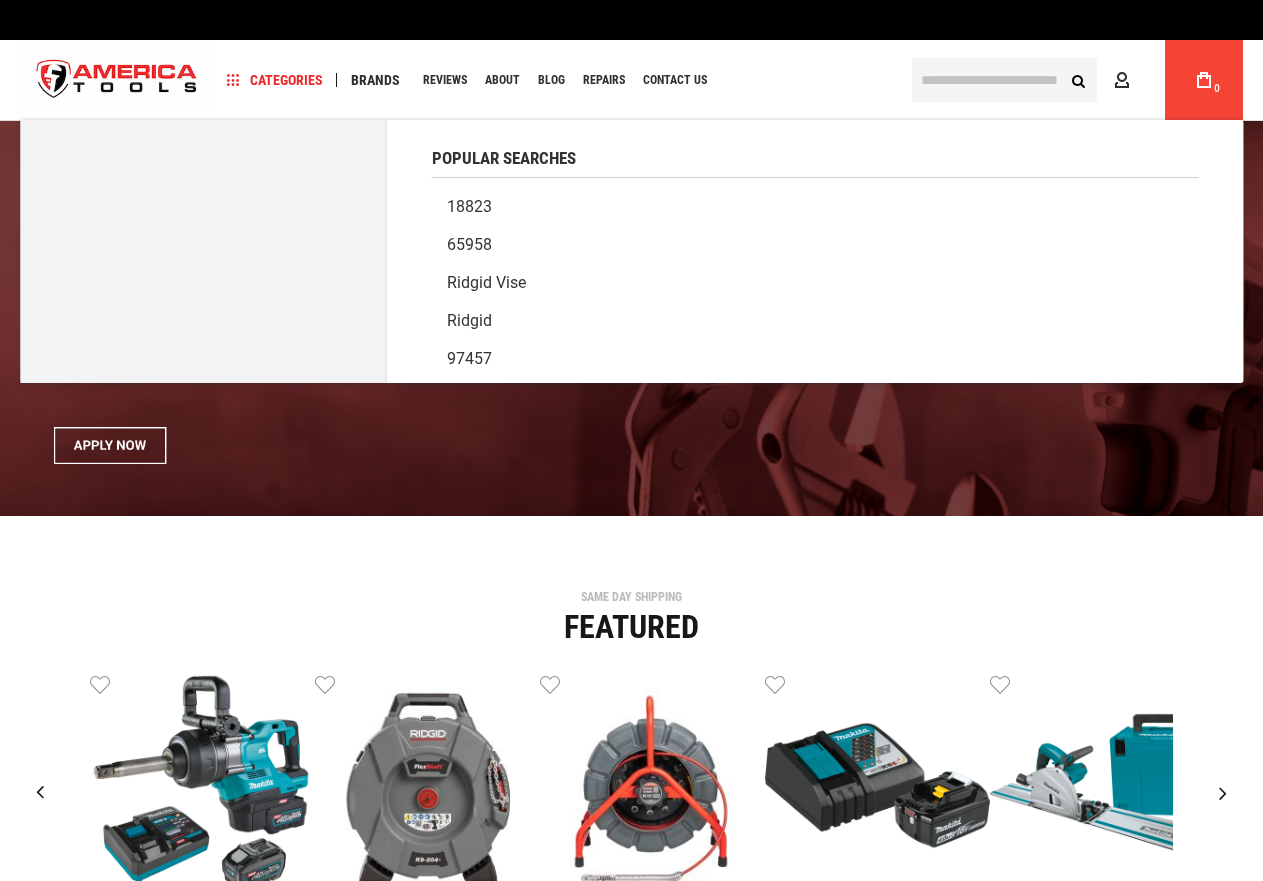 scroll, scrollTop: 0, scrollLeft: 0, axis: both 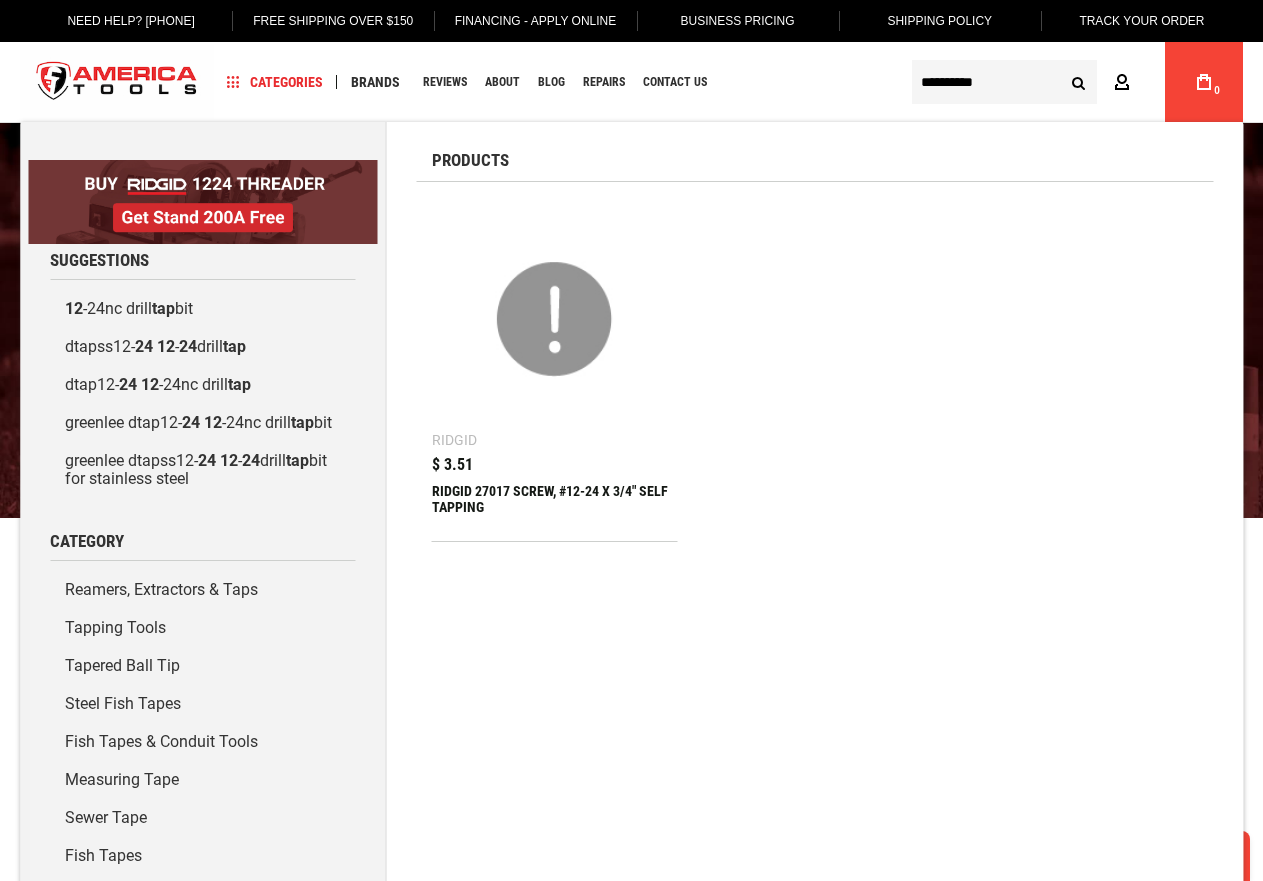 type on "**********" 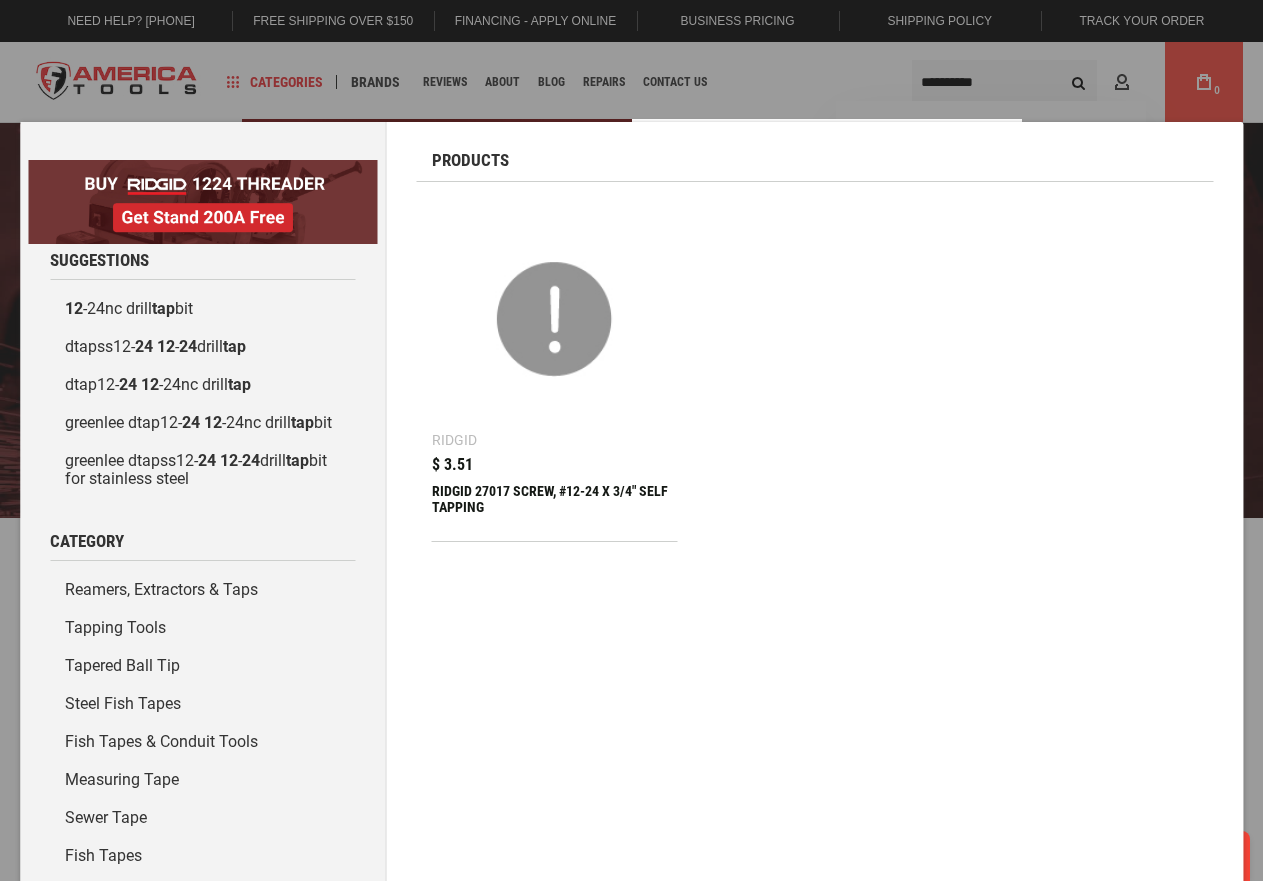 click at bounding box center (631, 440) 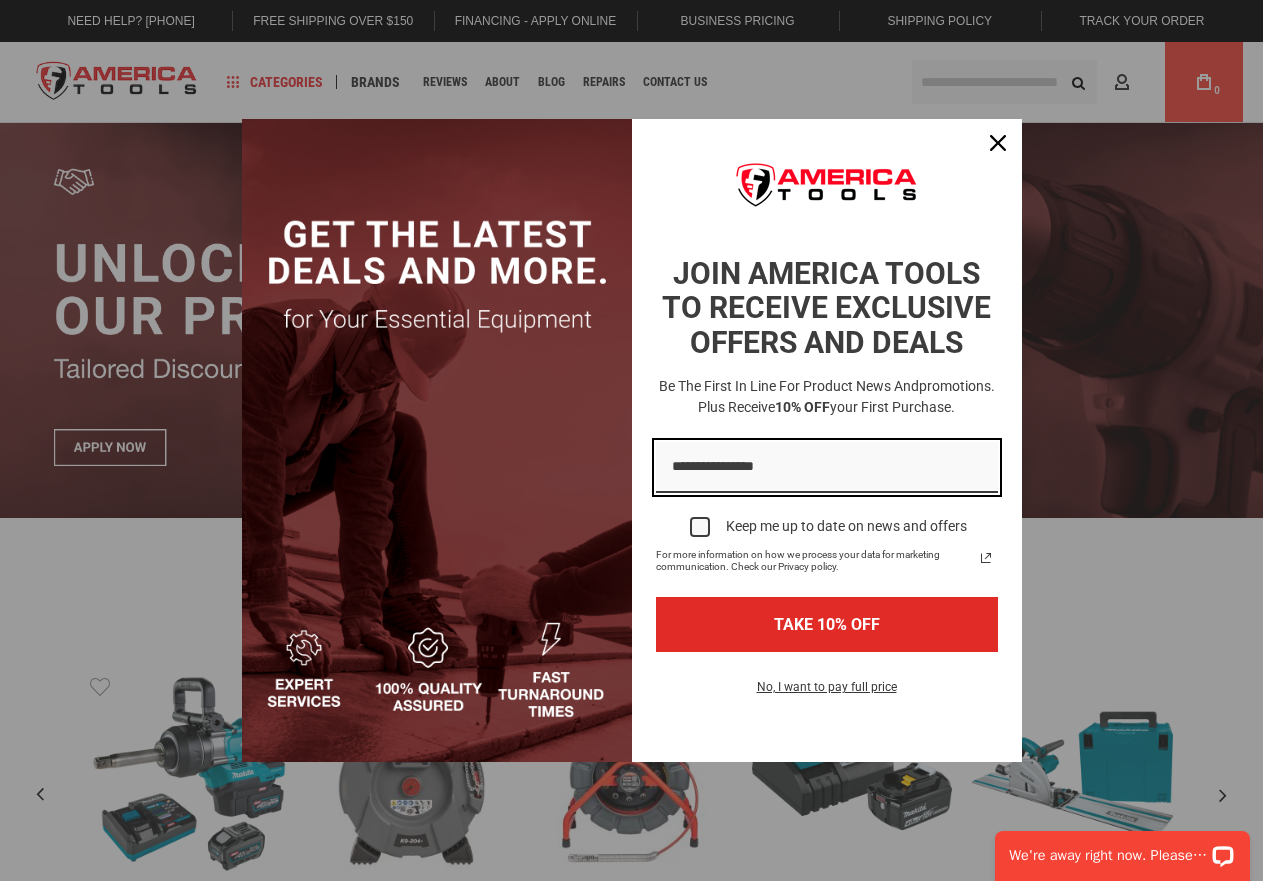 click at bounding box center (827, 467) 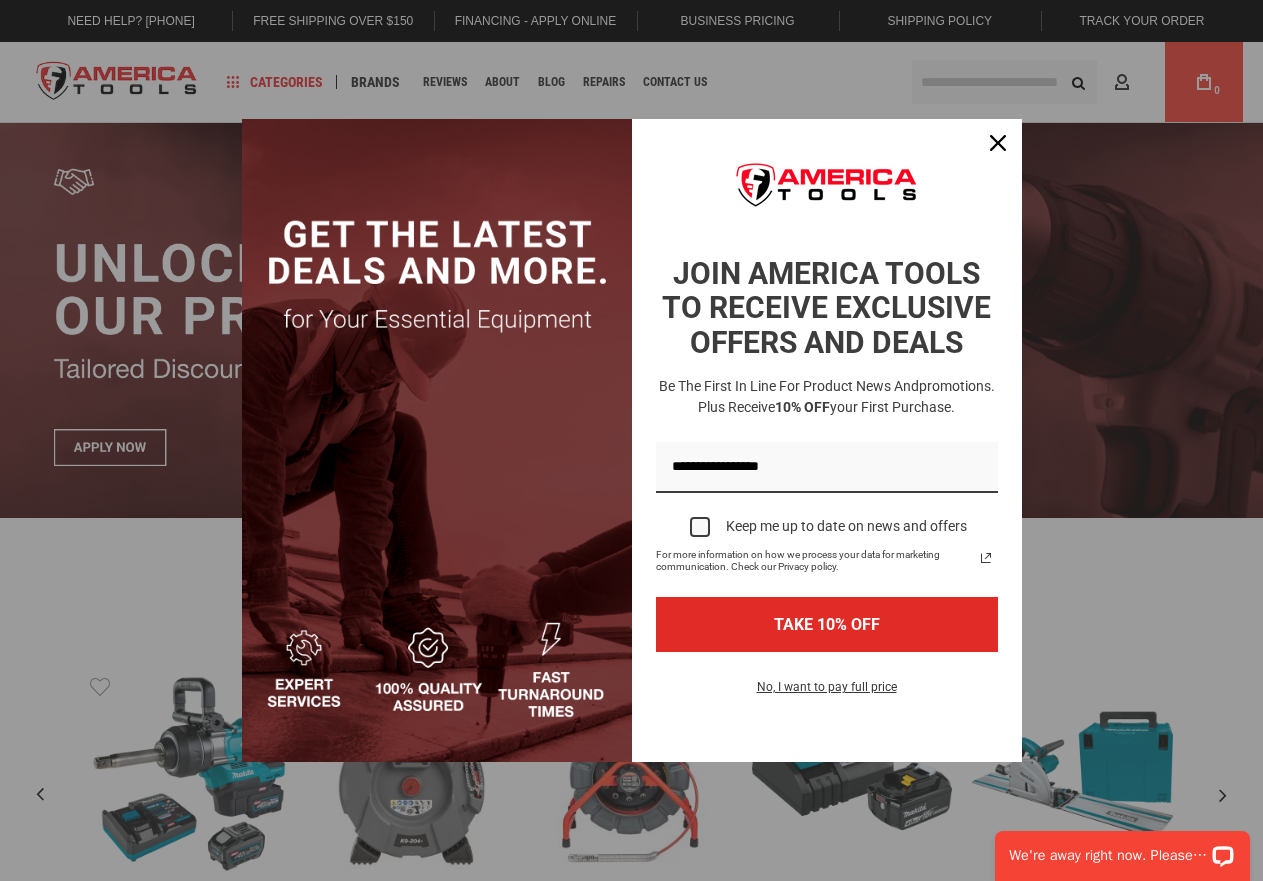 click at bounding box center (700, 527) 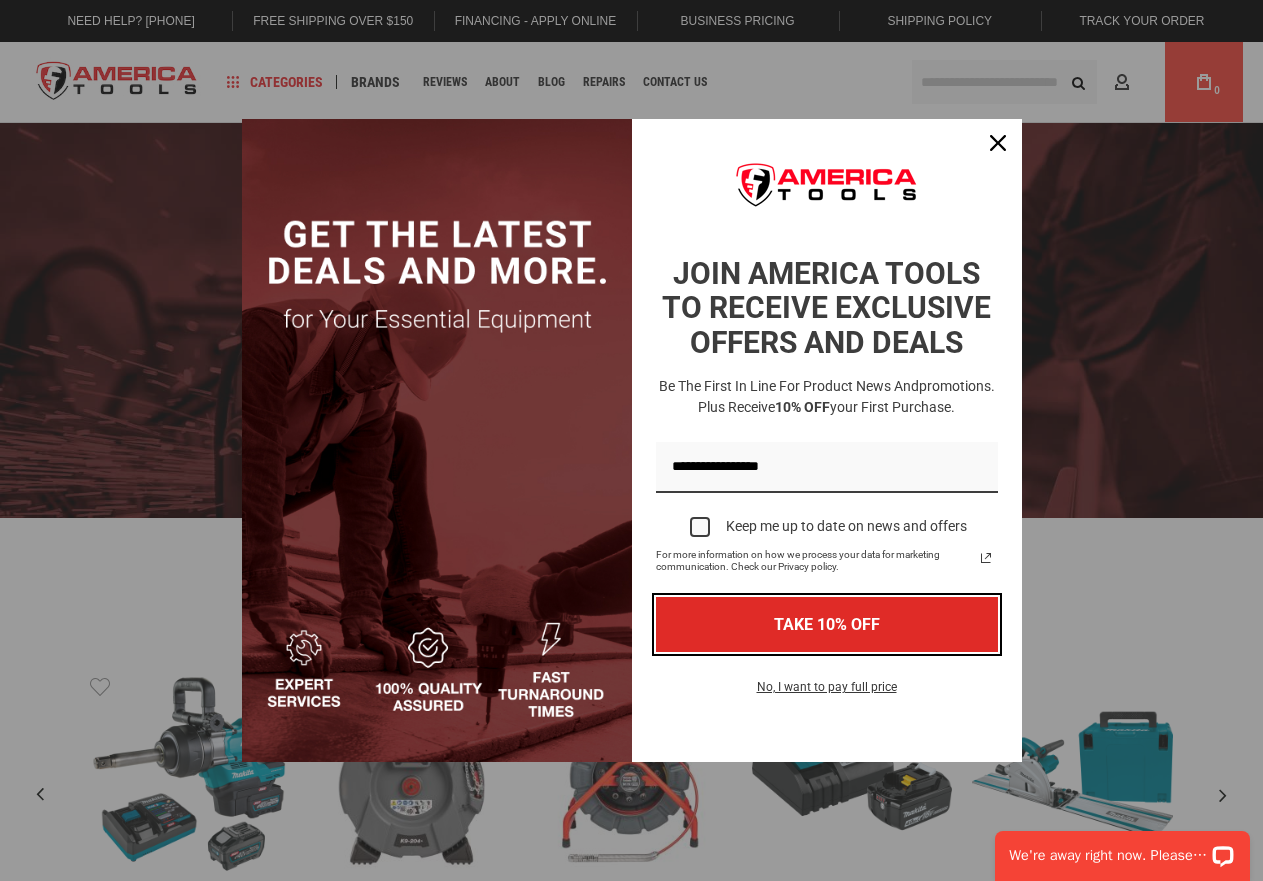 click on "TAKE 10% OFF" at bounding box center [827, 624] 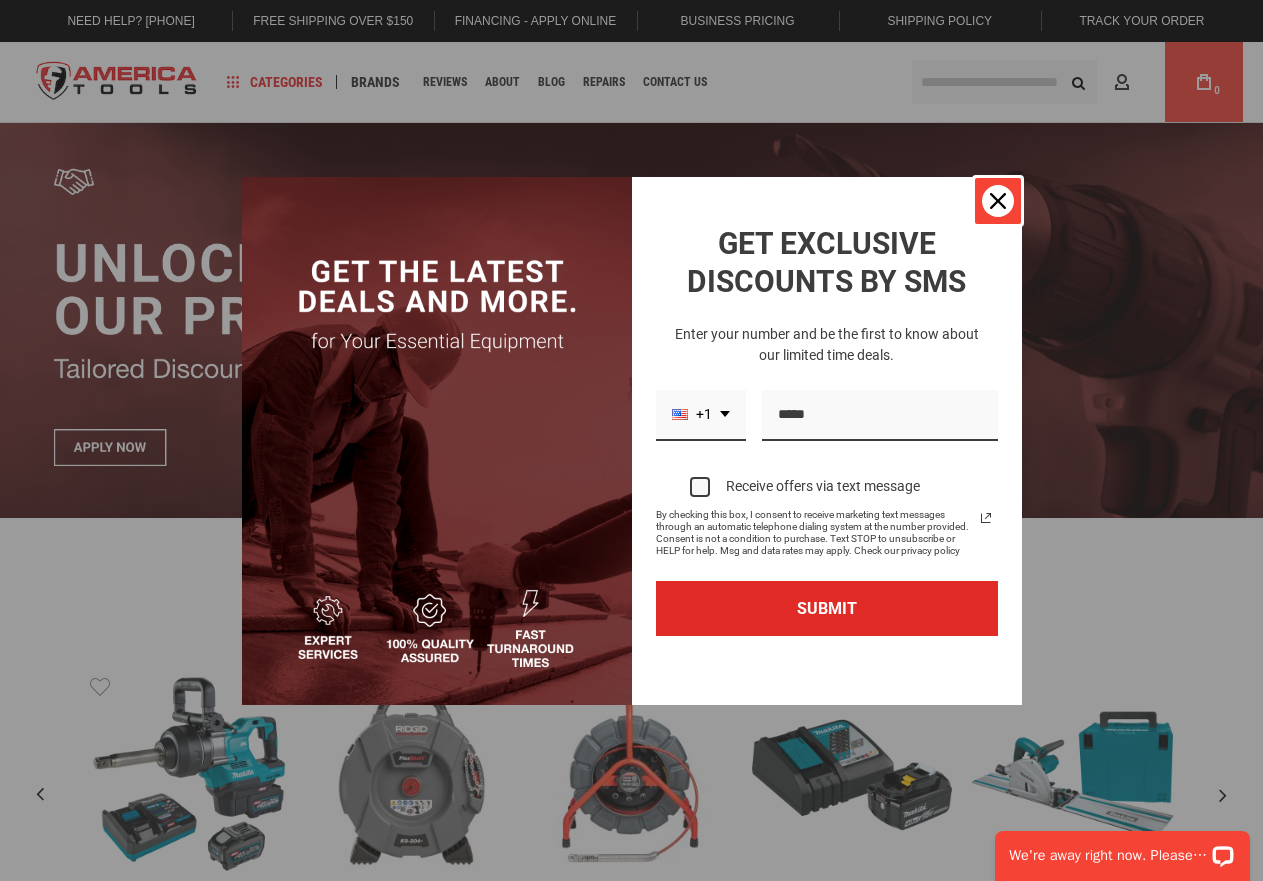 click 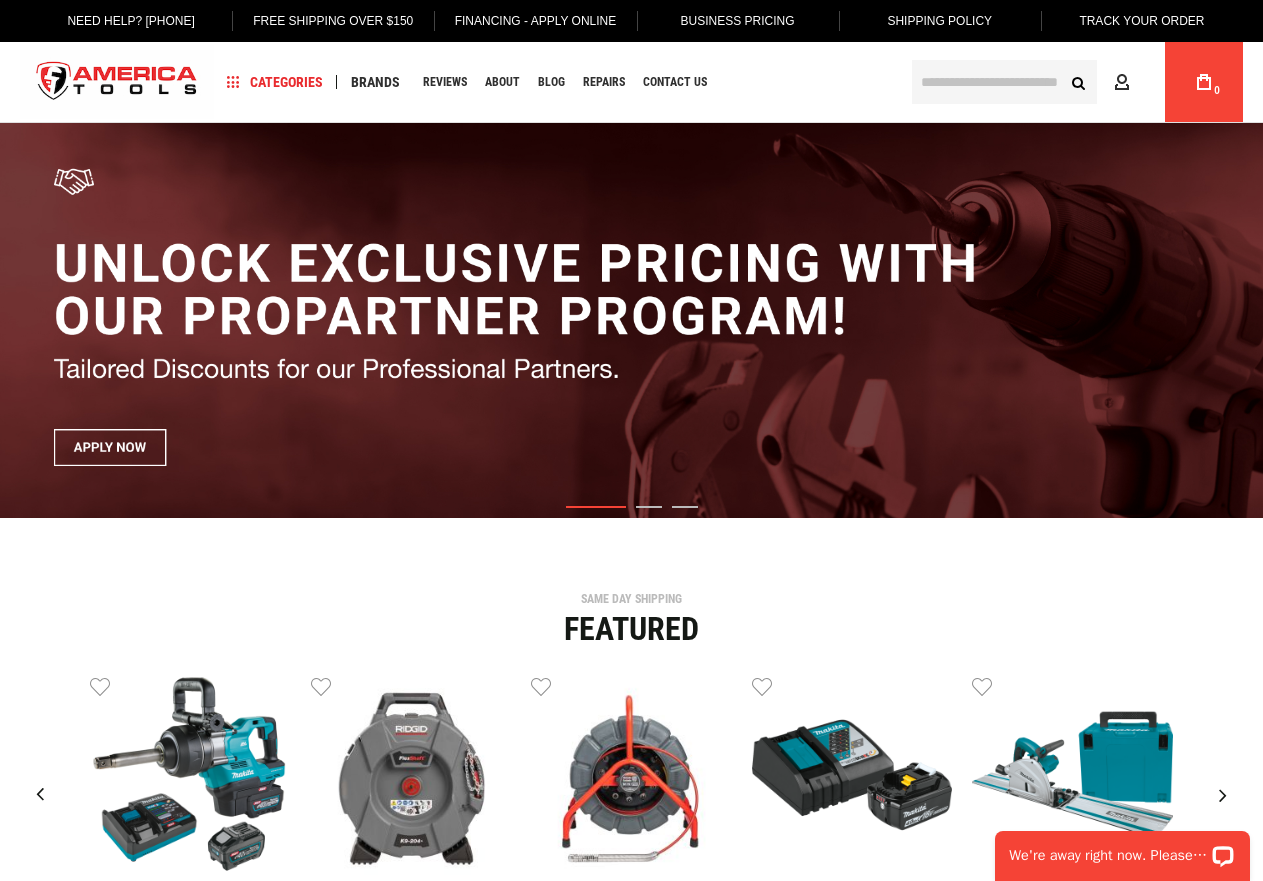 click at bounding box center [1004, 82] 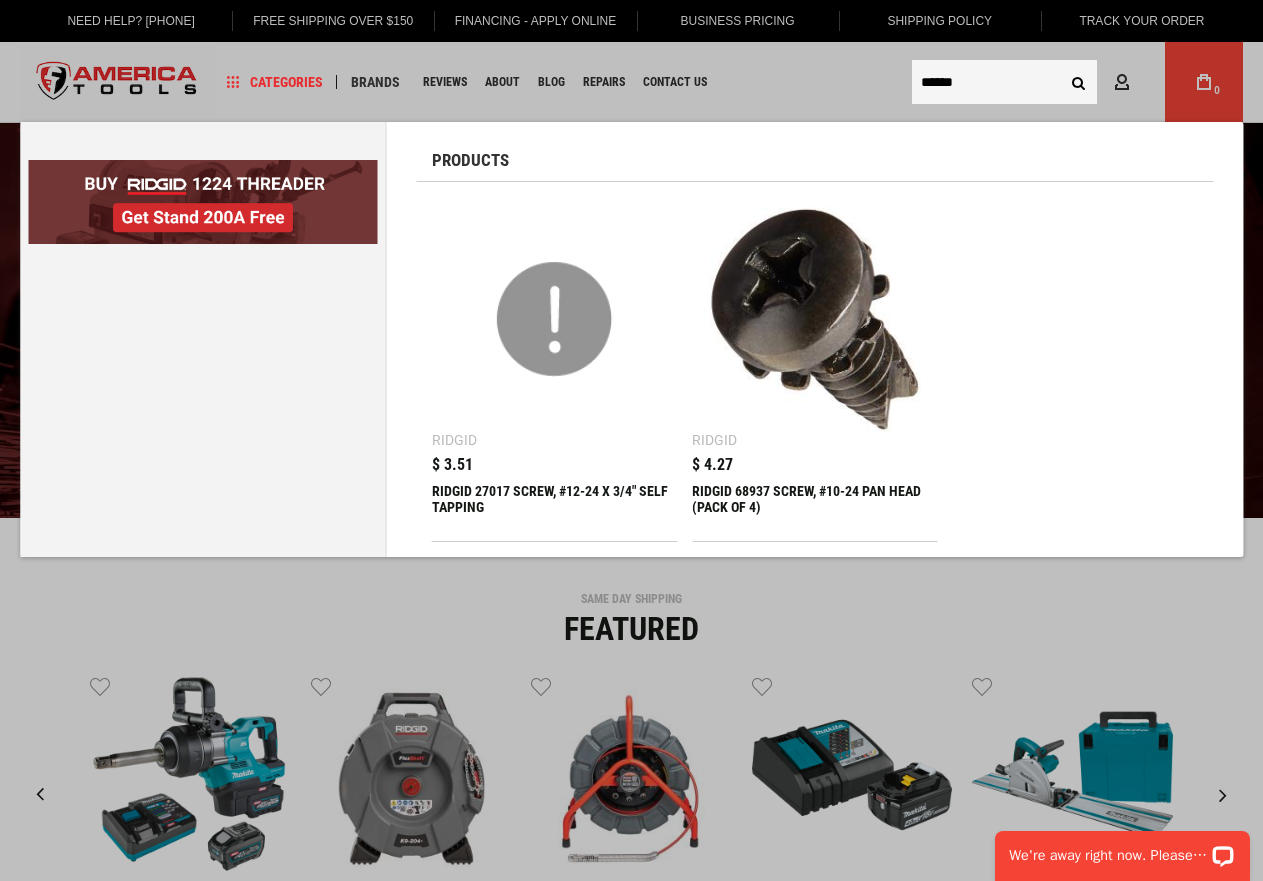 click on "******" at bounding box center (1004, 82) 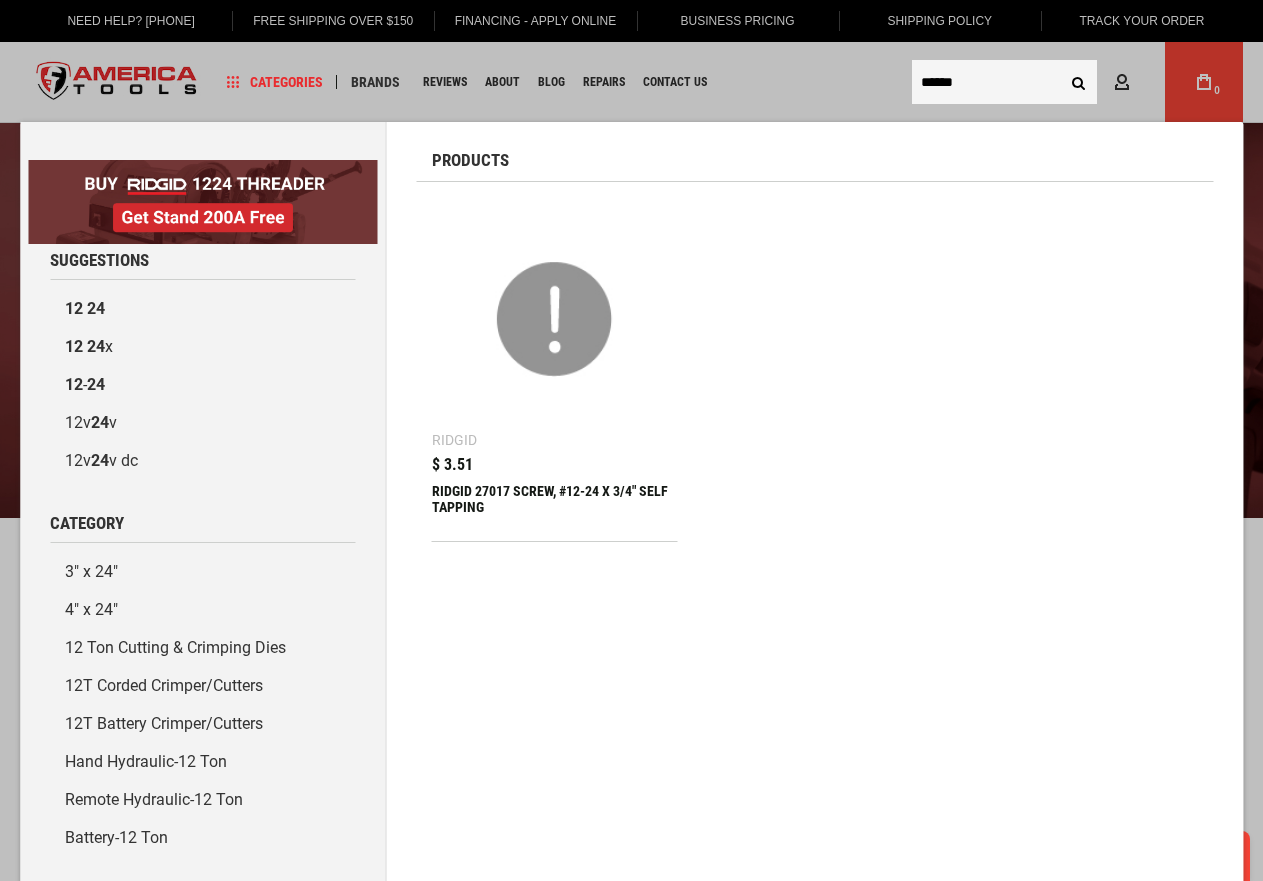 click on "******" at bounding box center (1004, 82) 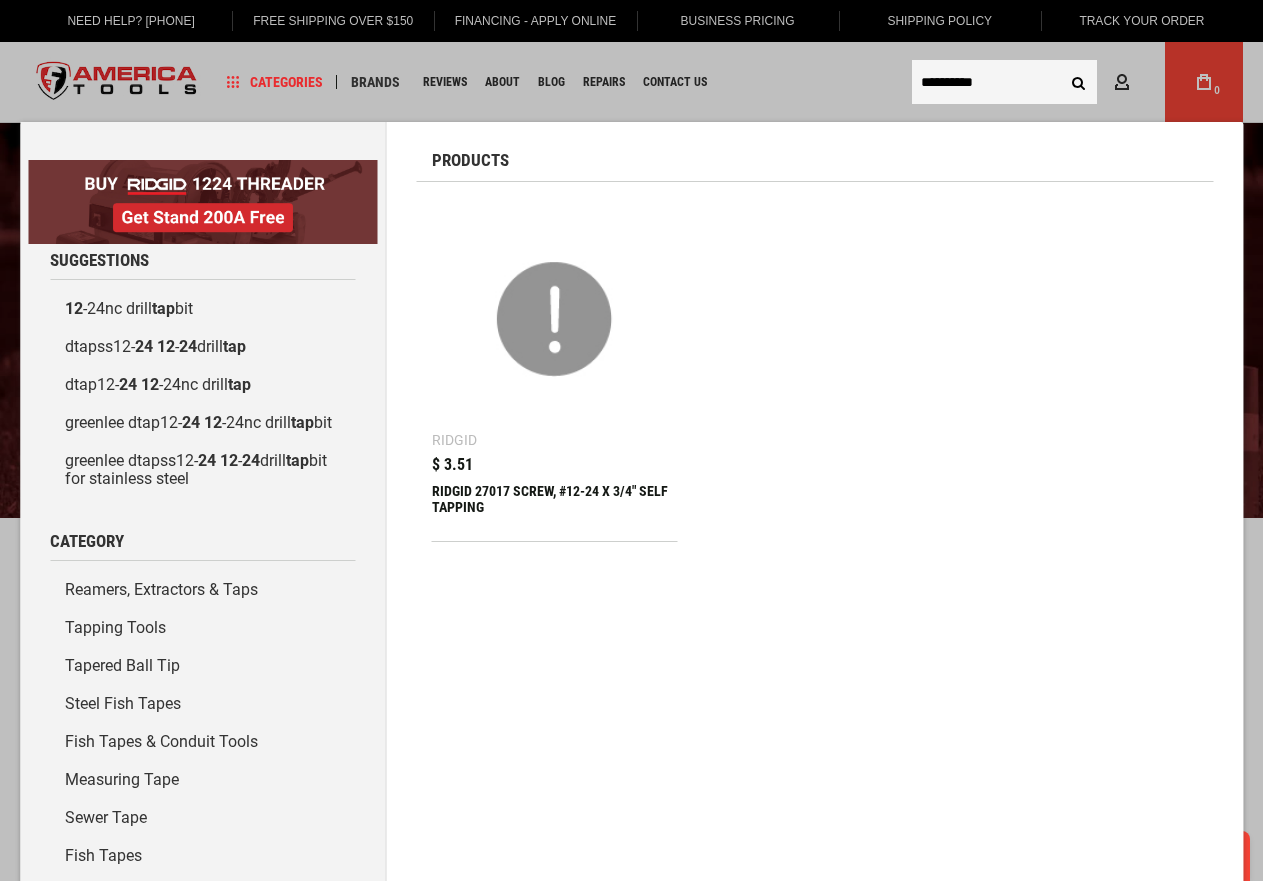 type on "**********" 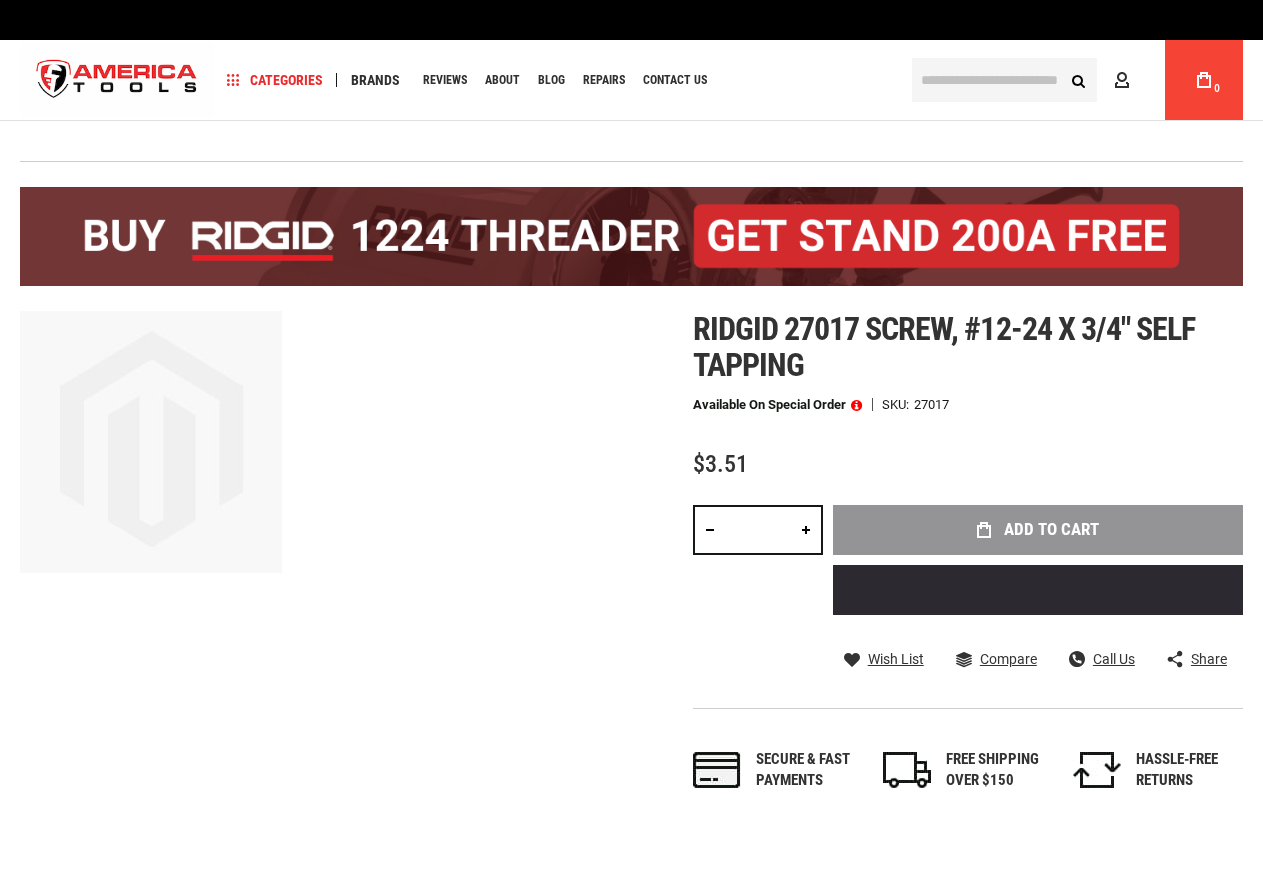 scroll, scrollTop: 0, scrollLeft: 0, axis: both 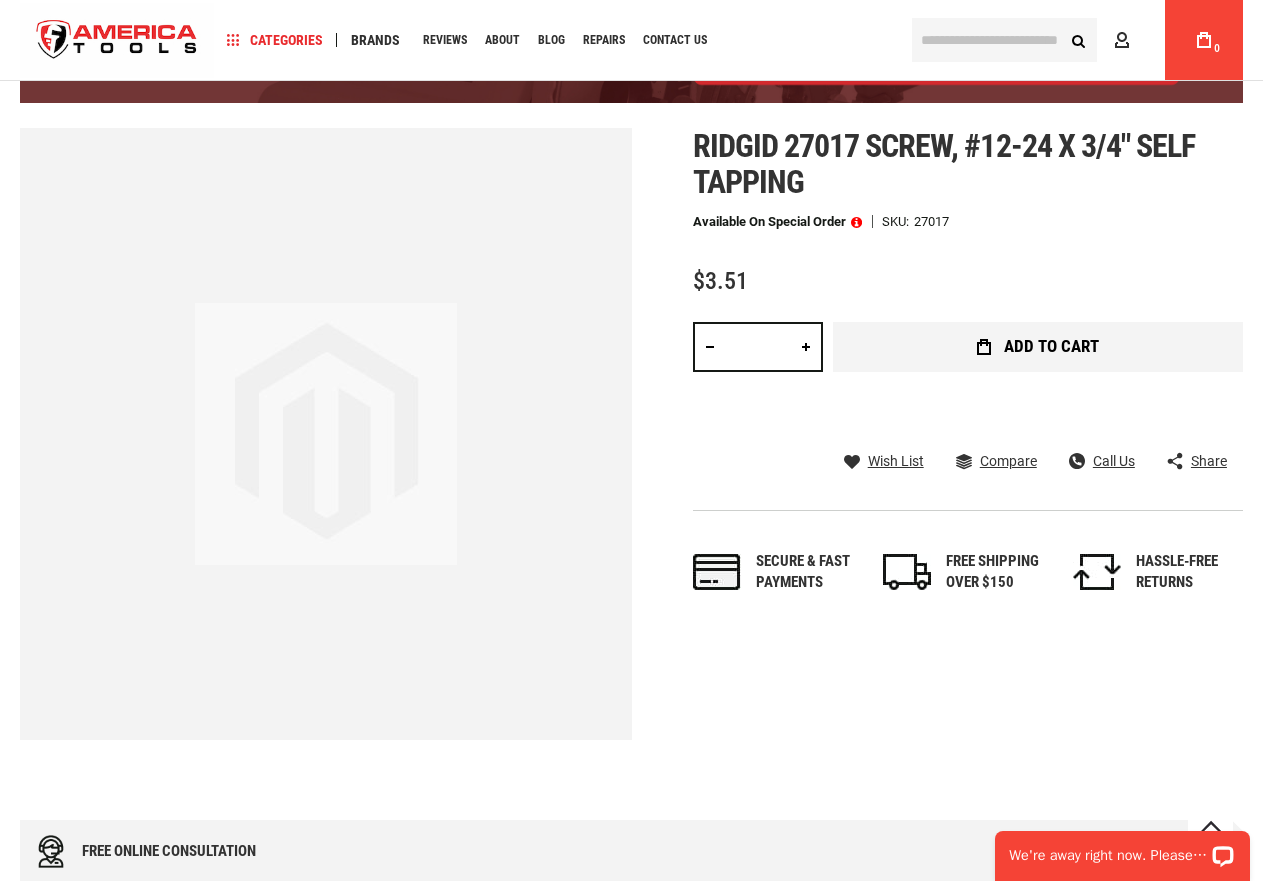 click 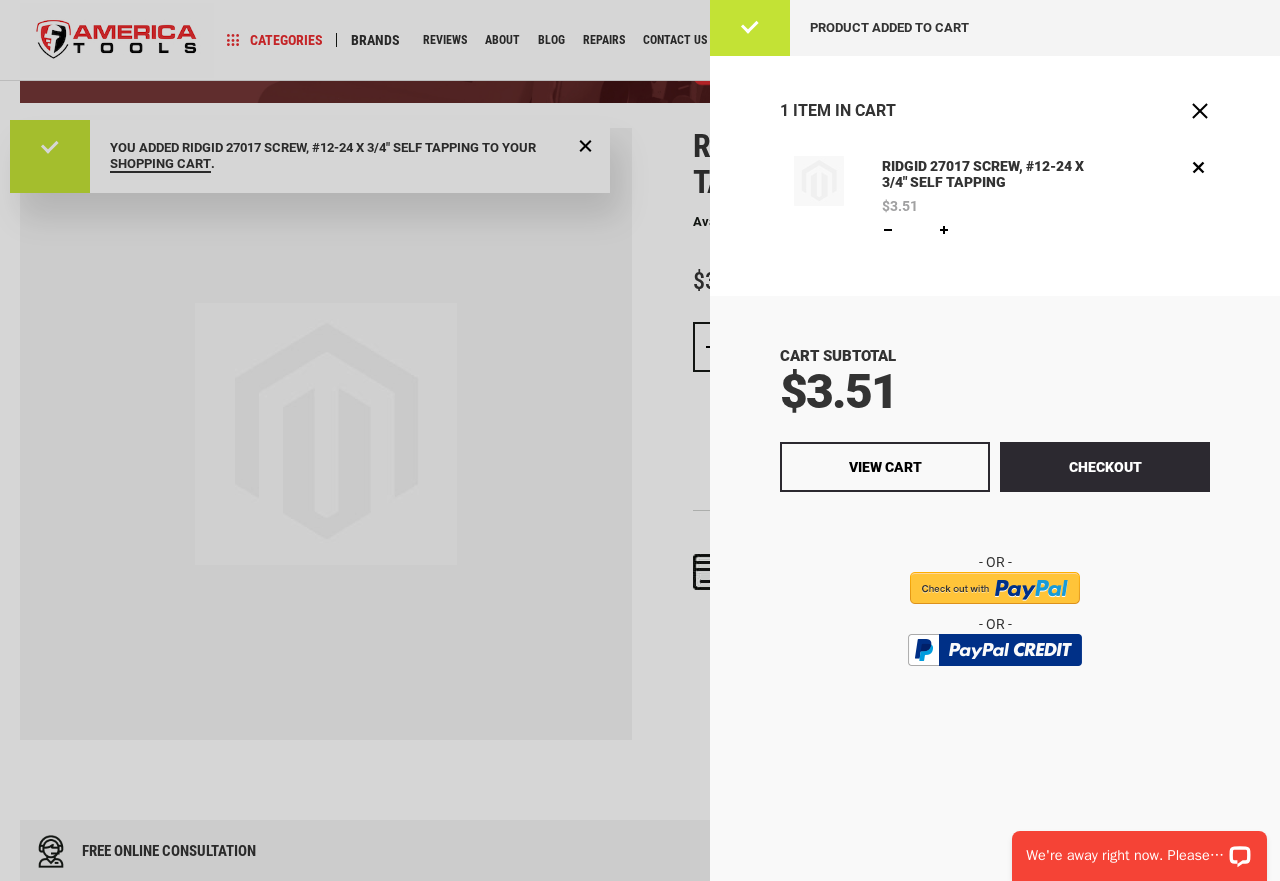 scroll, scrollTop: 0, scrollLeft: 0, axis: both 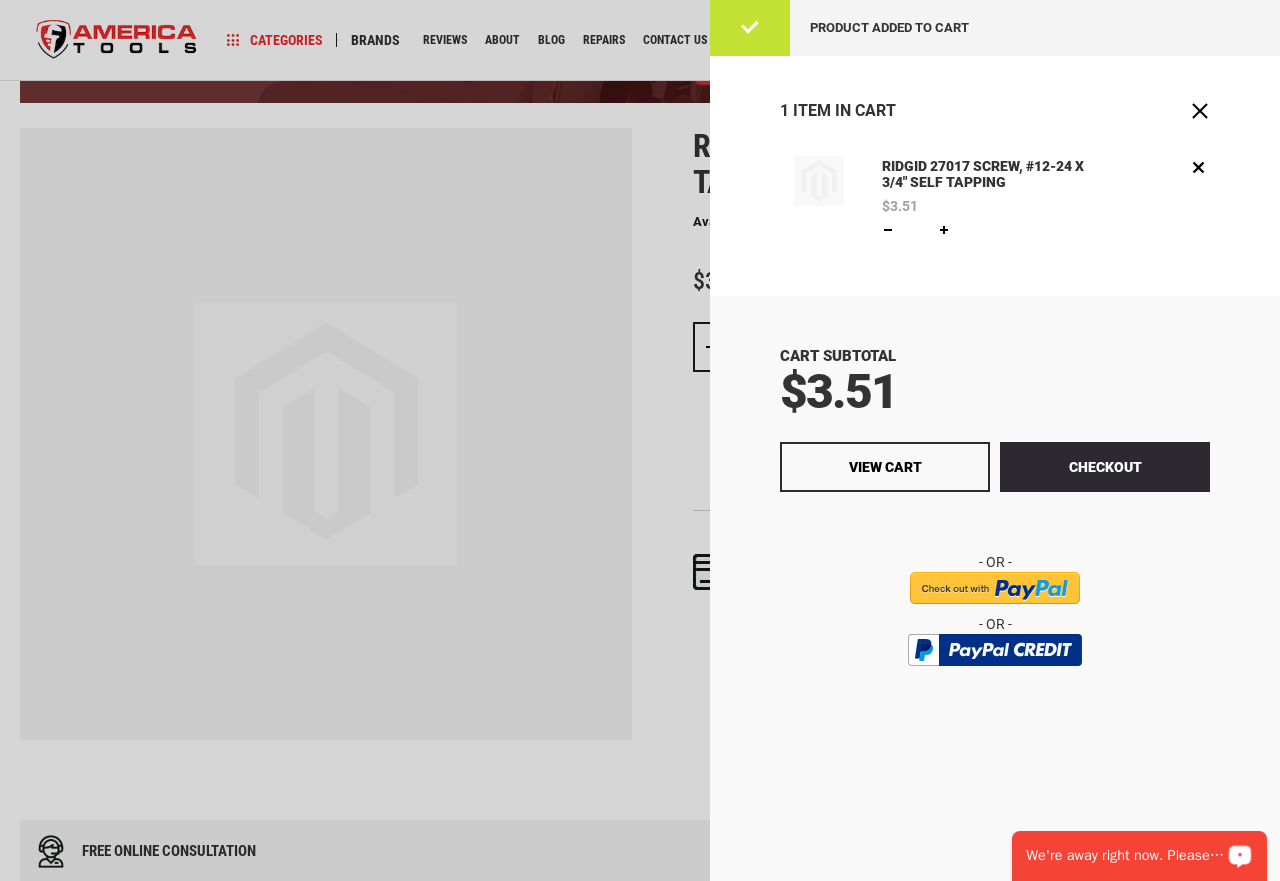 click on "We're away right now. Please check back later!" at bounding box center [1126, 856] 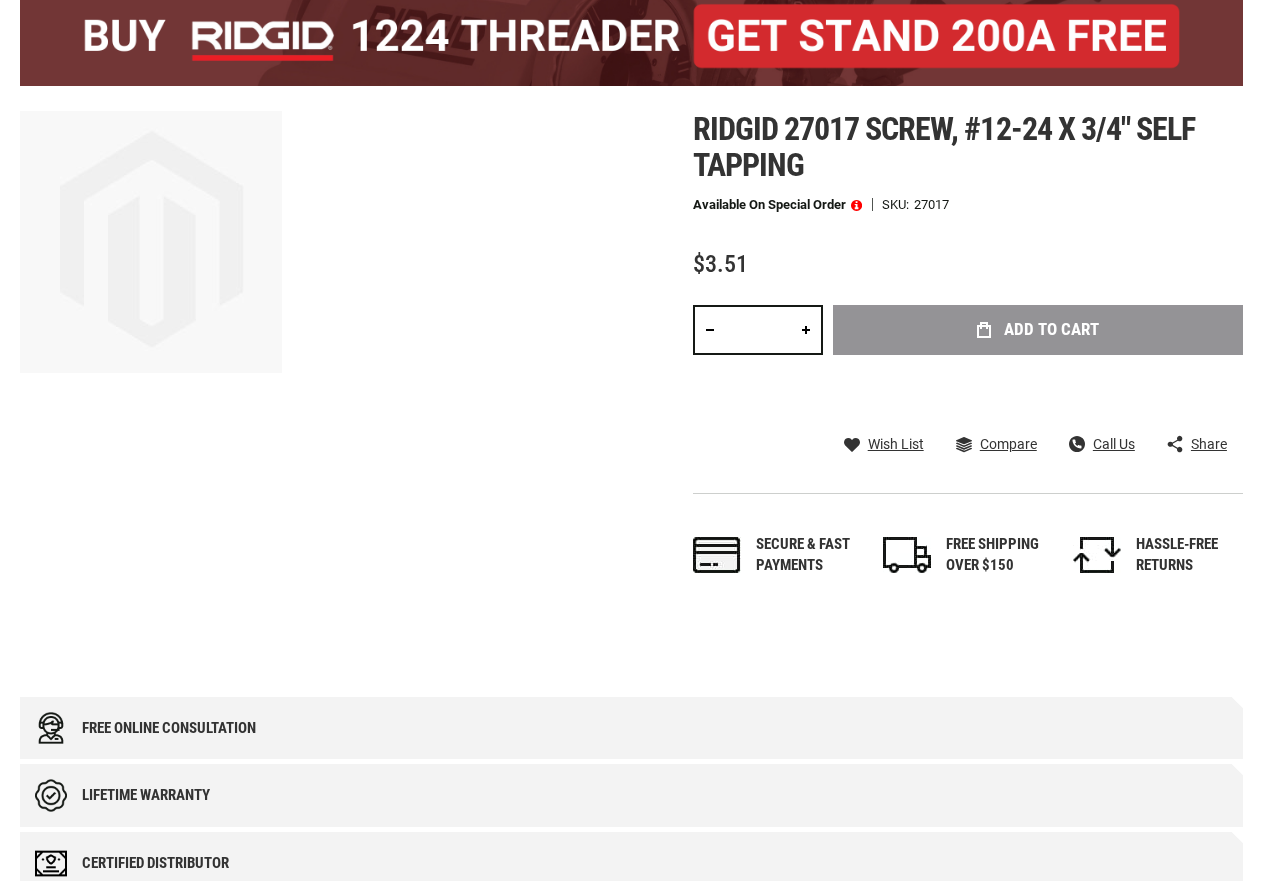 scroll, scrollTop: 200, scrollLeft: 0, axis: vertical 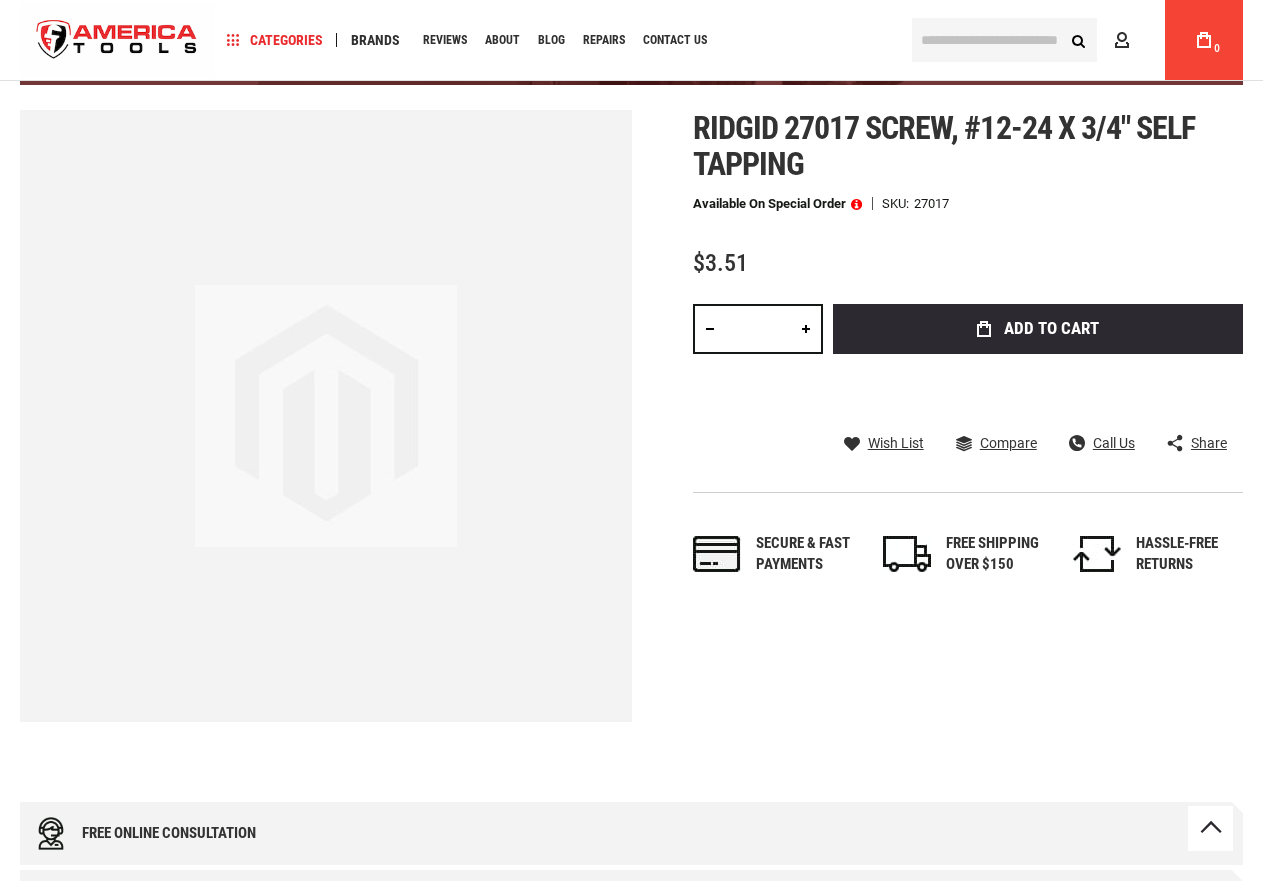 click at bounding box center [806, 329] 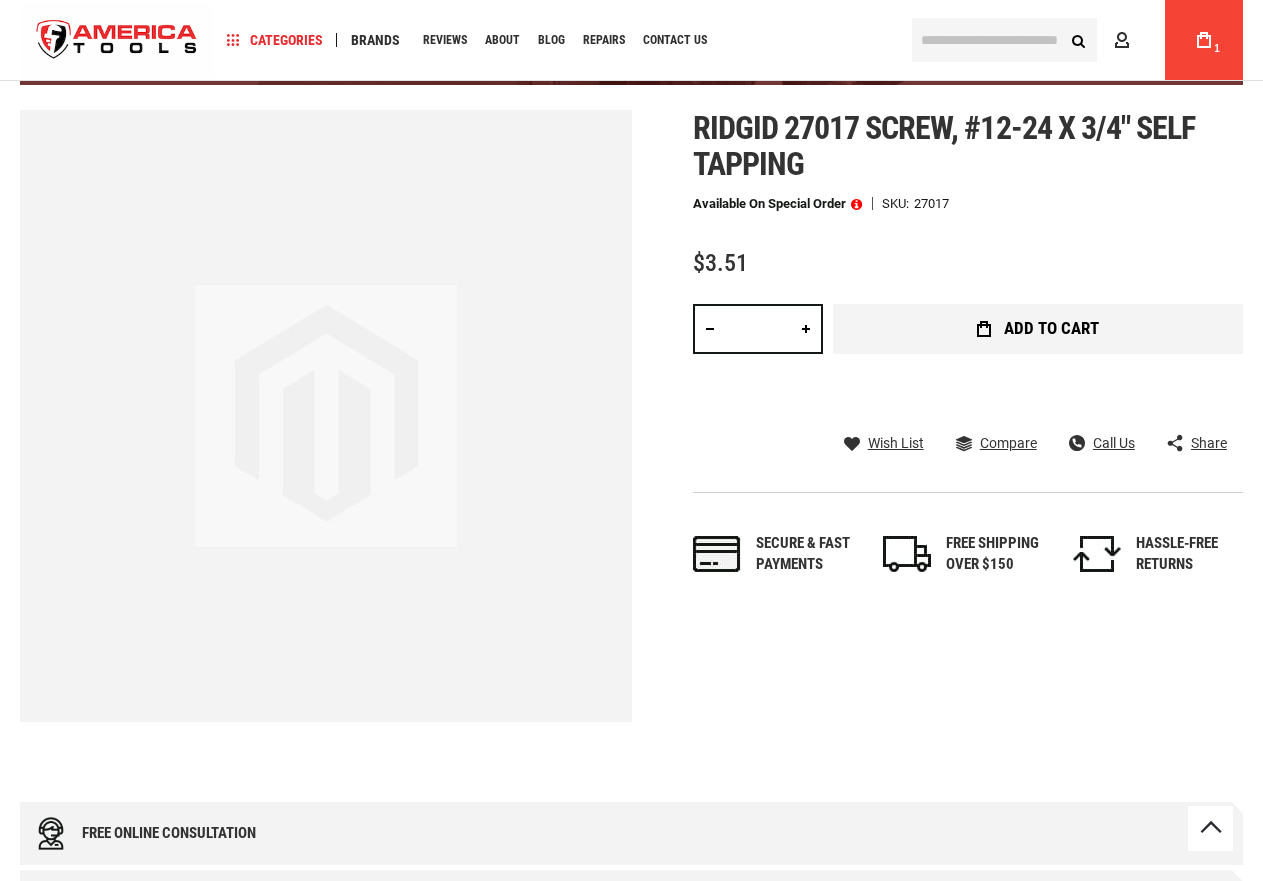 click on "Add to Cart" at bounding box center (1051, 328) 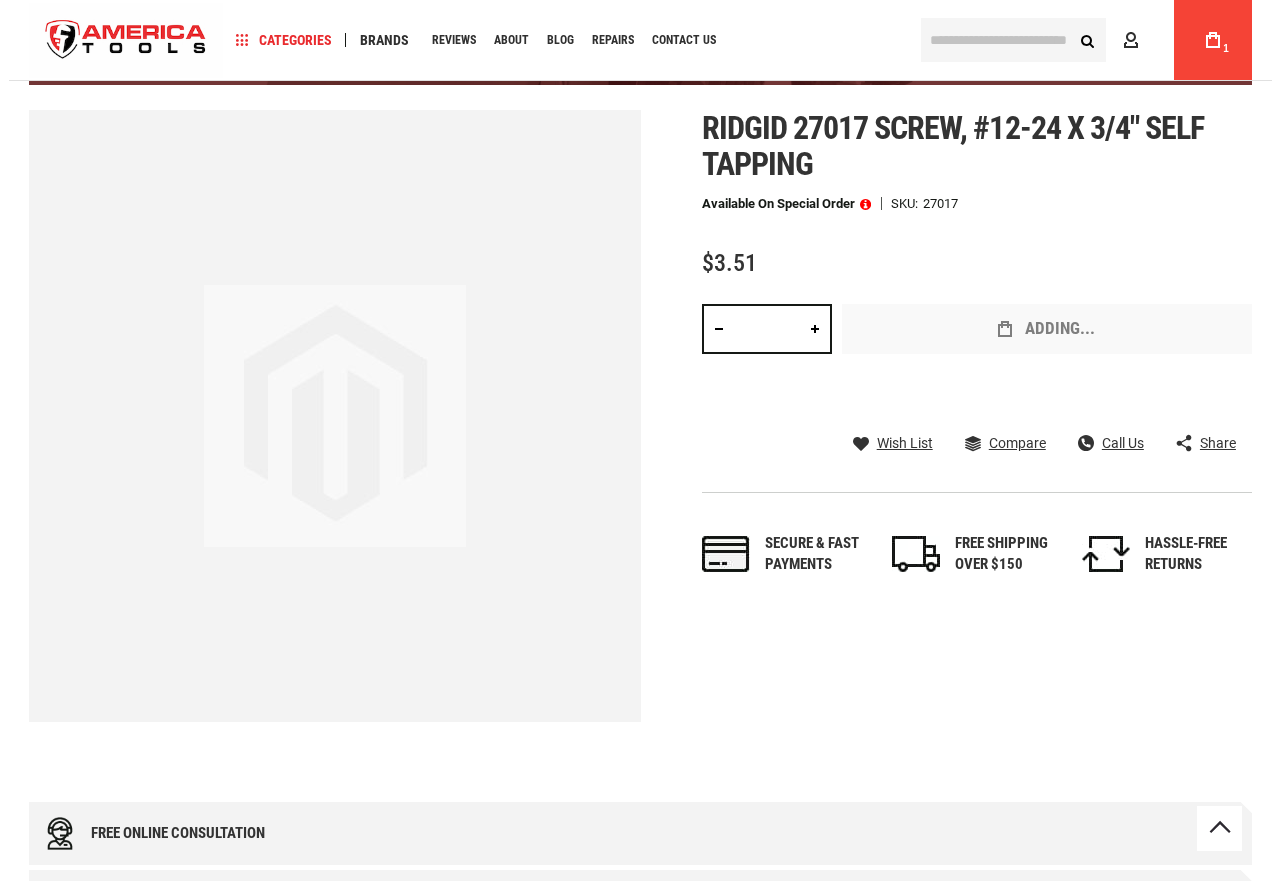 scroll, scrollTop: 0, scrollLeft: 0, axis: both 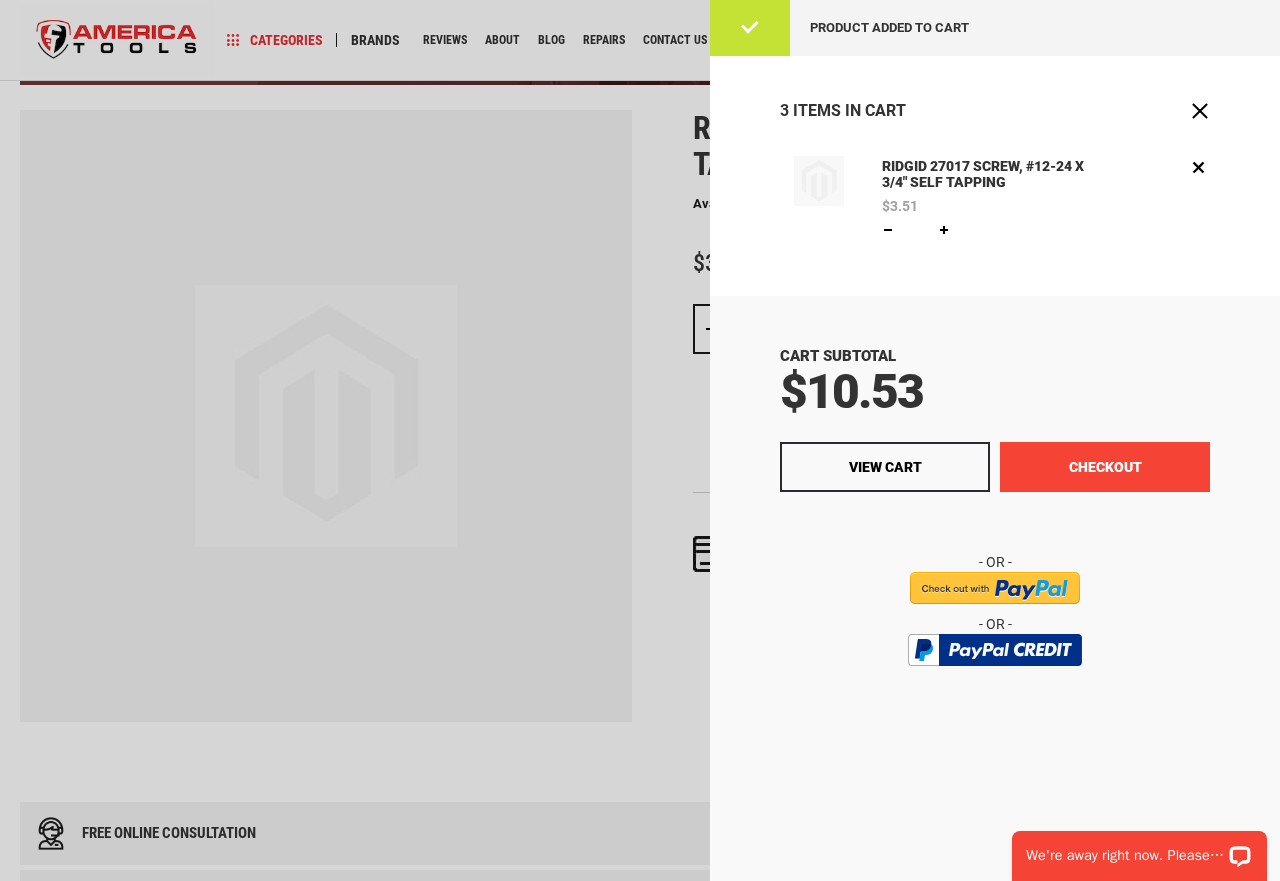 click on "Checkout" at bounding box center (1105, 467) 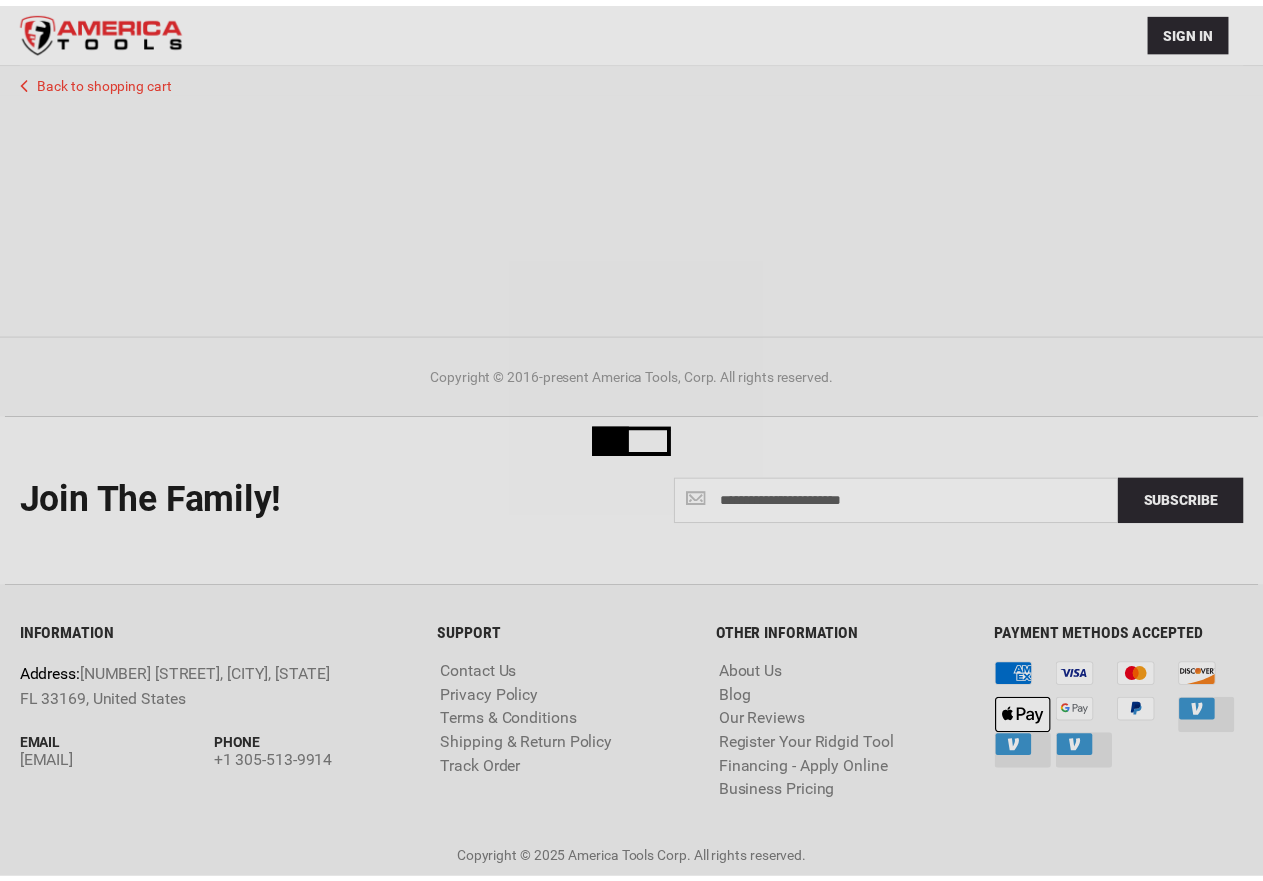 scroll, scrollTop: 0, scrollLeft: 0, axis: both 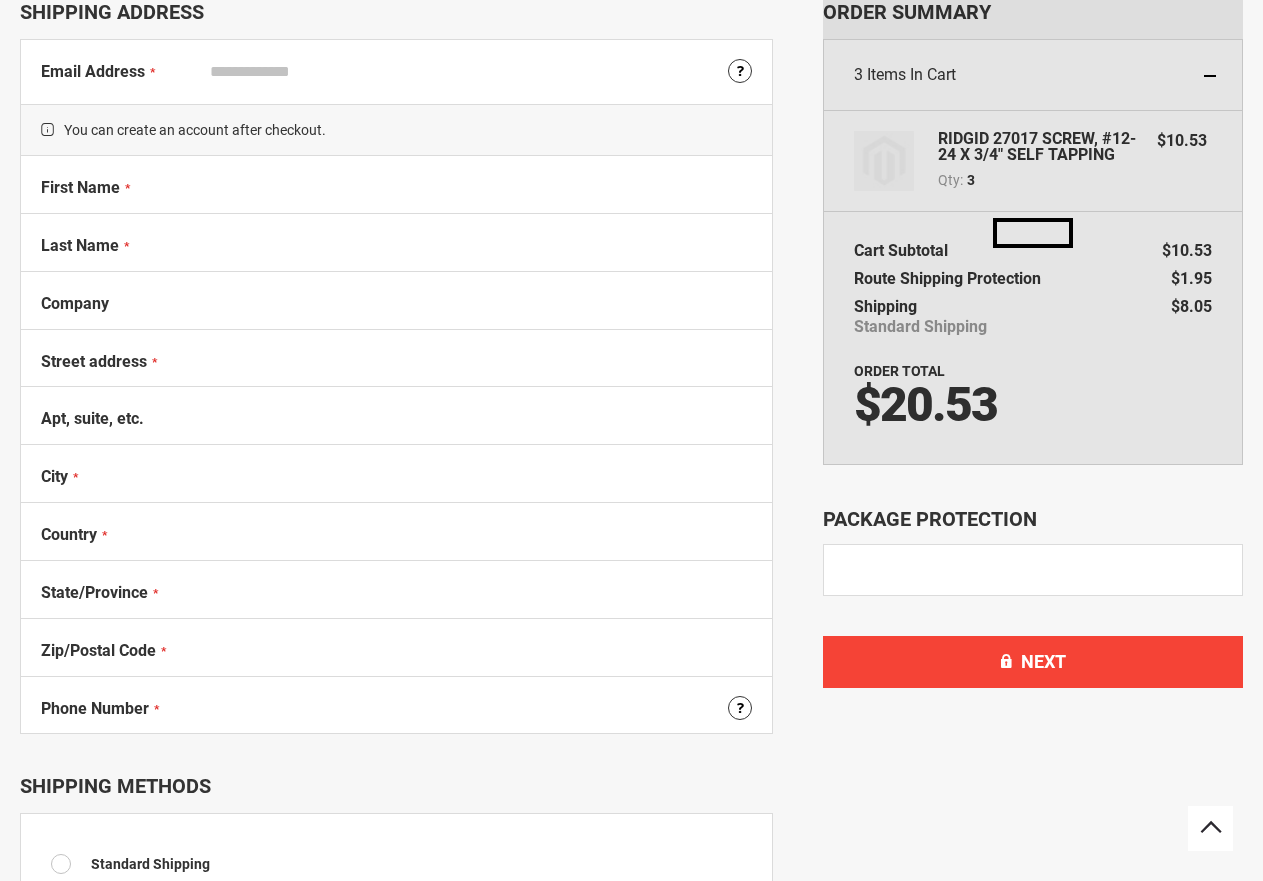 select on "**" 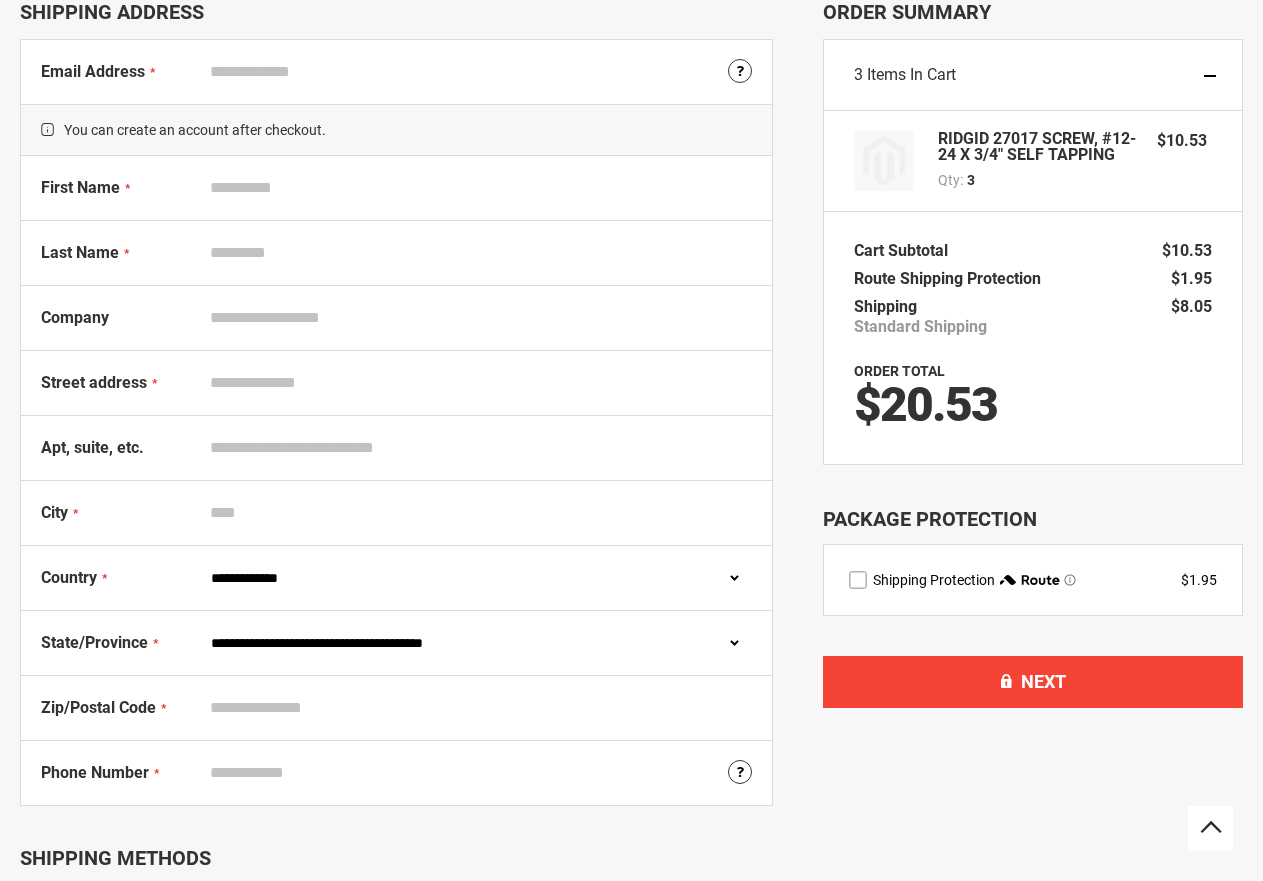 scroll, scrollTop: 0, scrollLeft: 0, axis: both 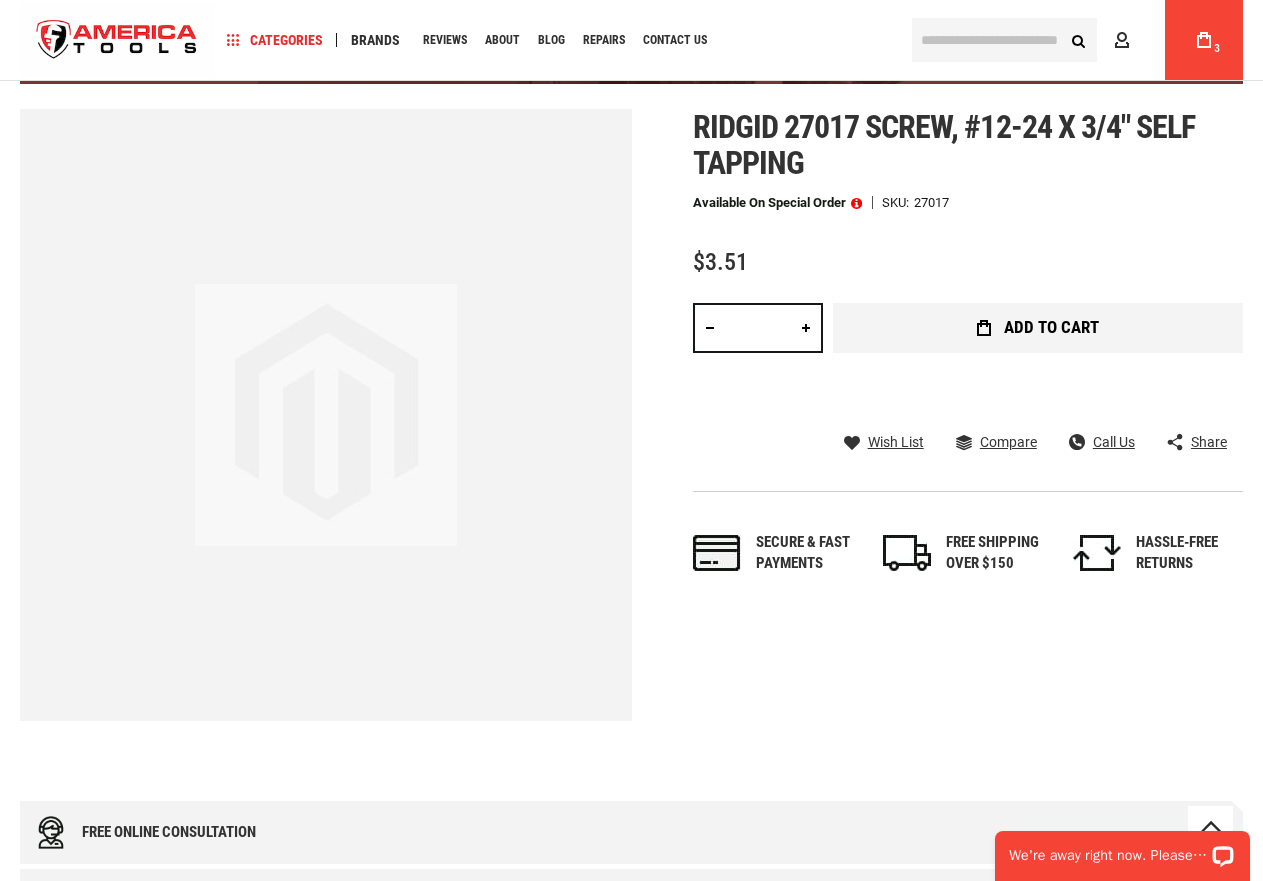 click on "Add to Cart" at bounding box center (1051, 327) 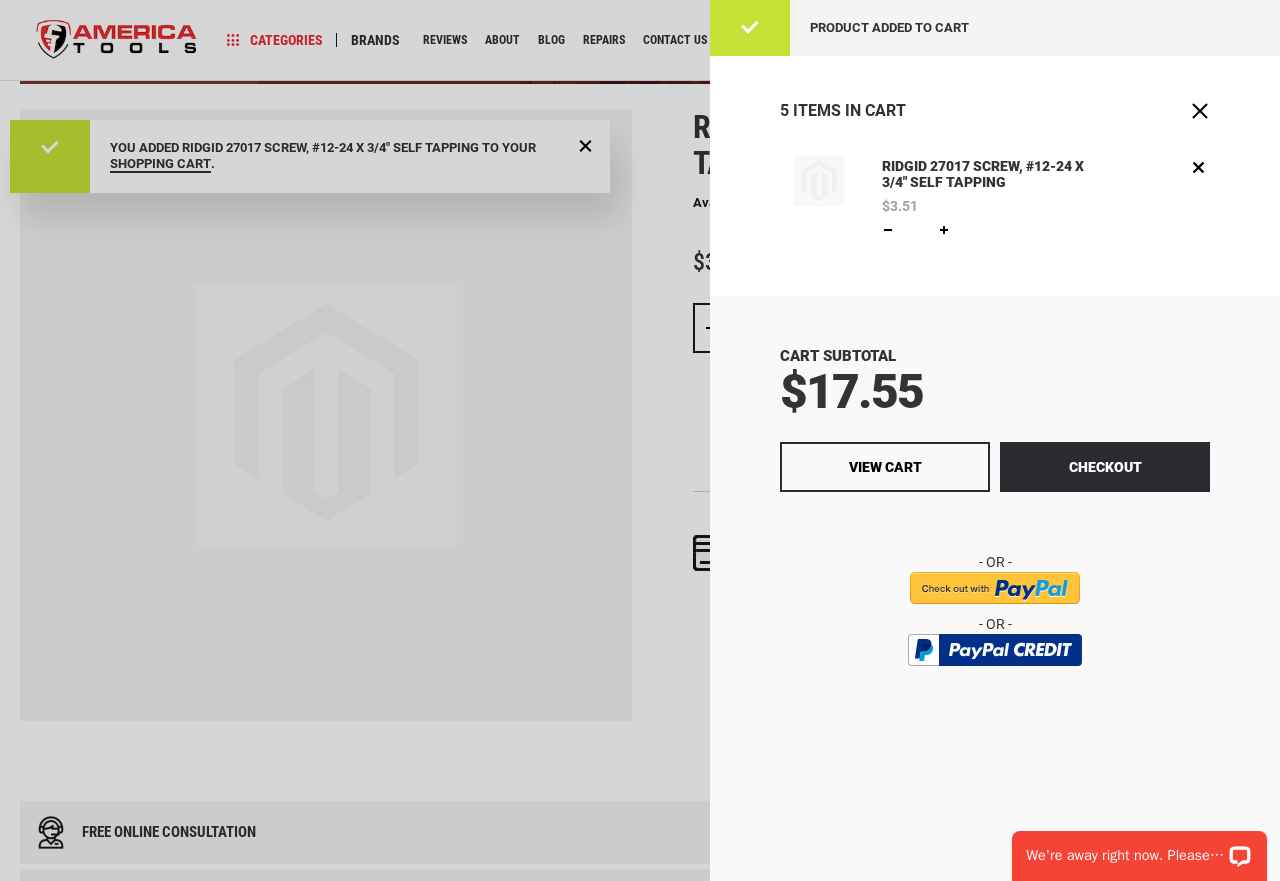 click at bounding box center [995, 588] 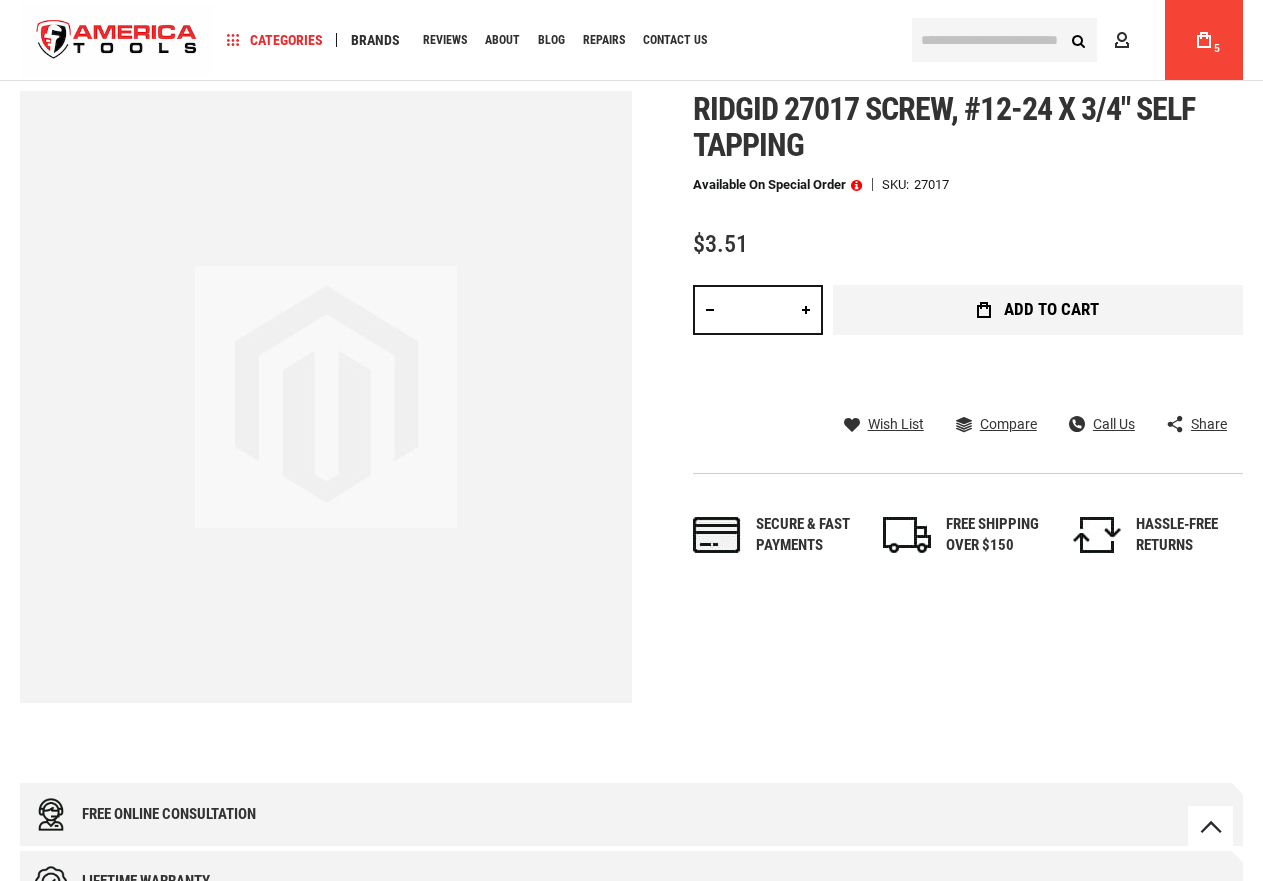 scroll, scrollTop: 237, scrollLeft: 0, axis: vertical 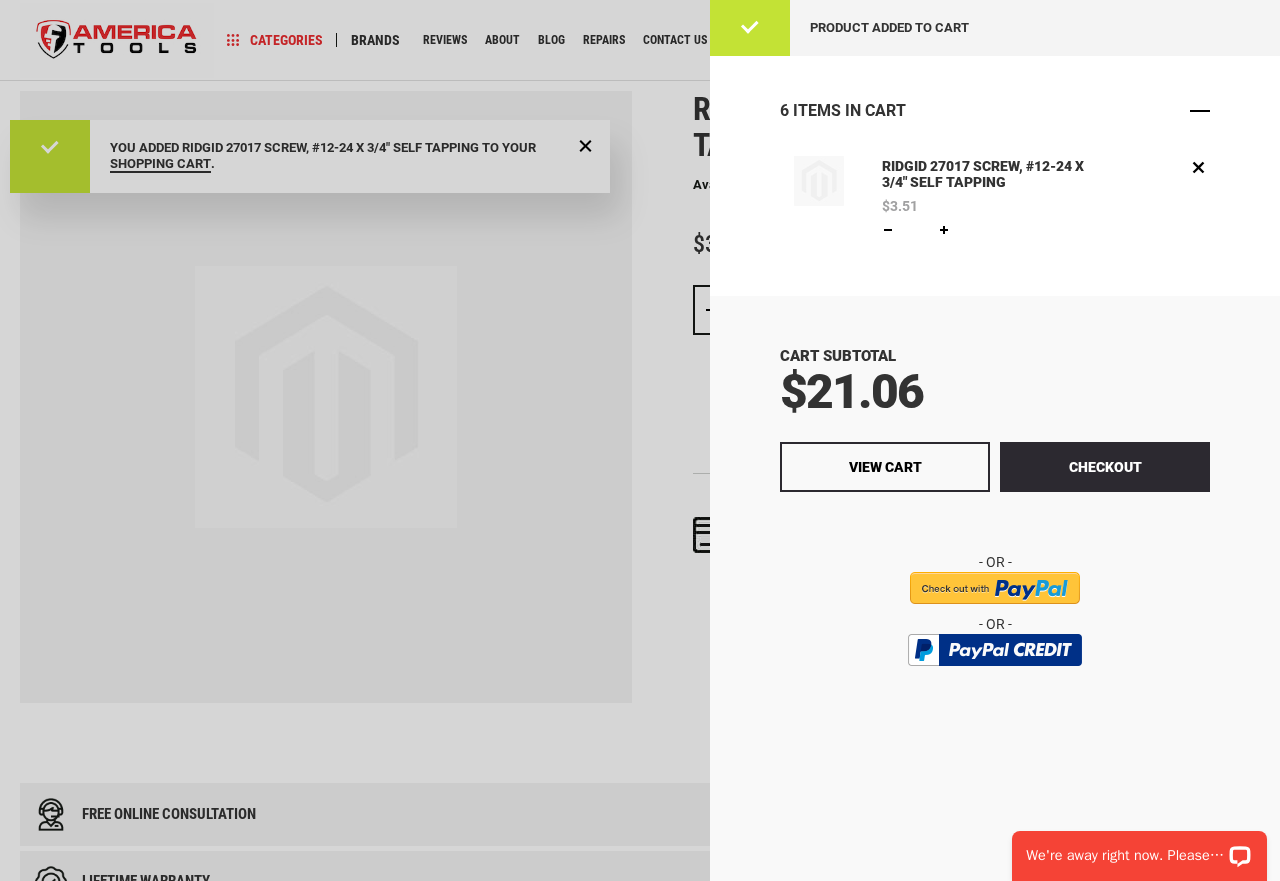 click at bounding box center (1200, 111) 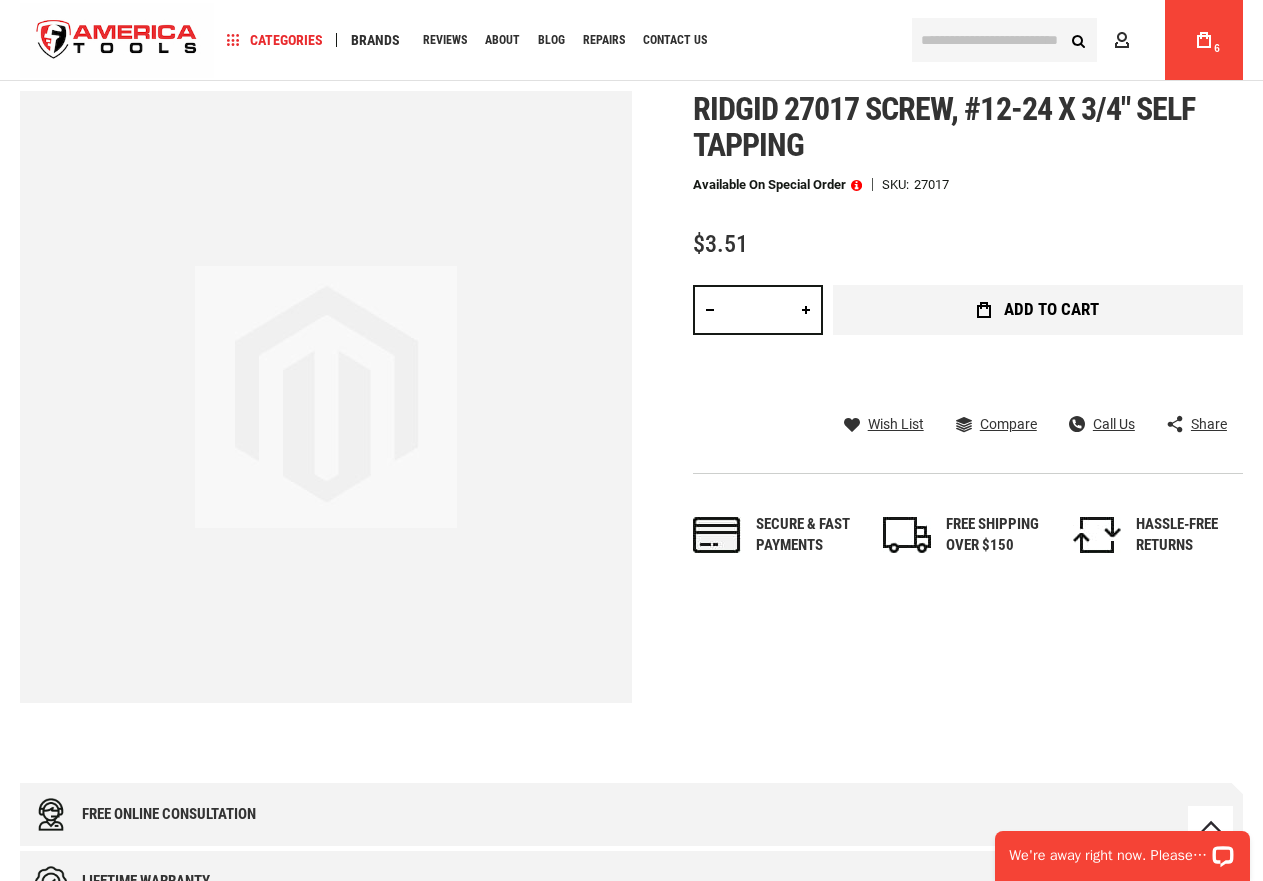 click on "Add to Cart" at bounding box center [1051, 309] 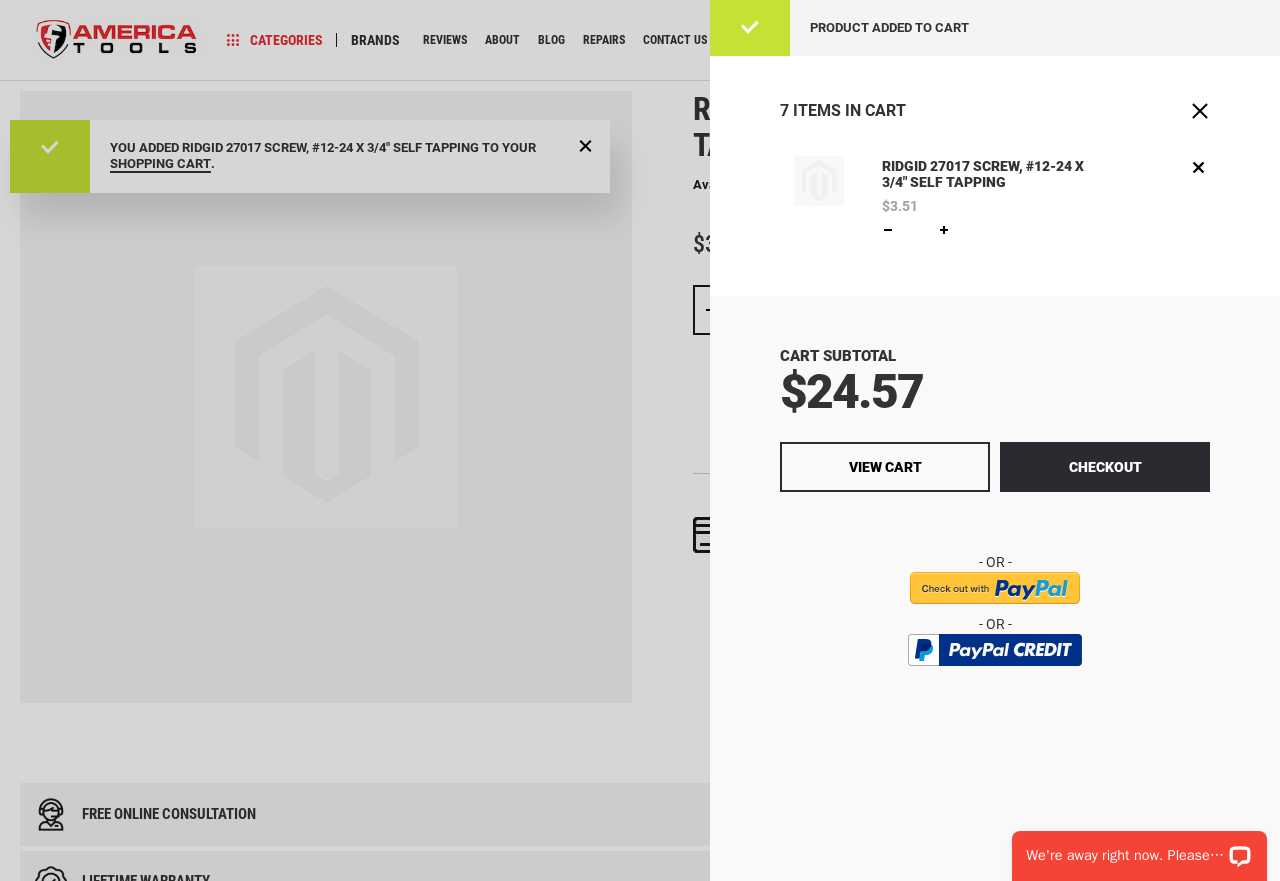 click at bounding box center (888, 230) 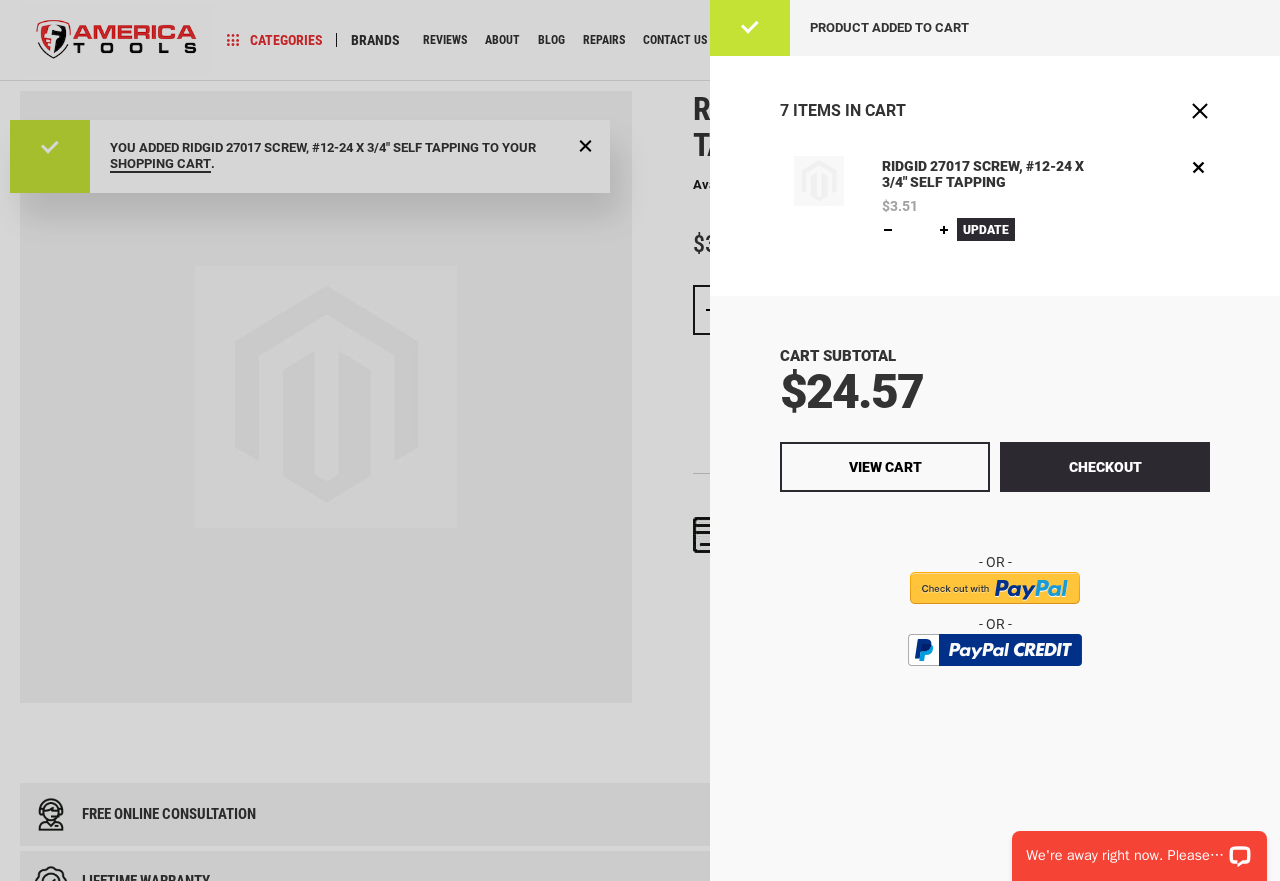 click at bounding box center (888, 230) 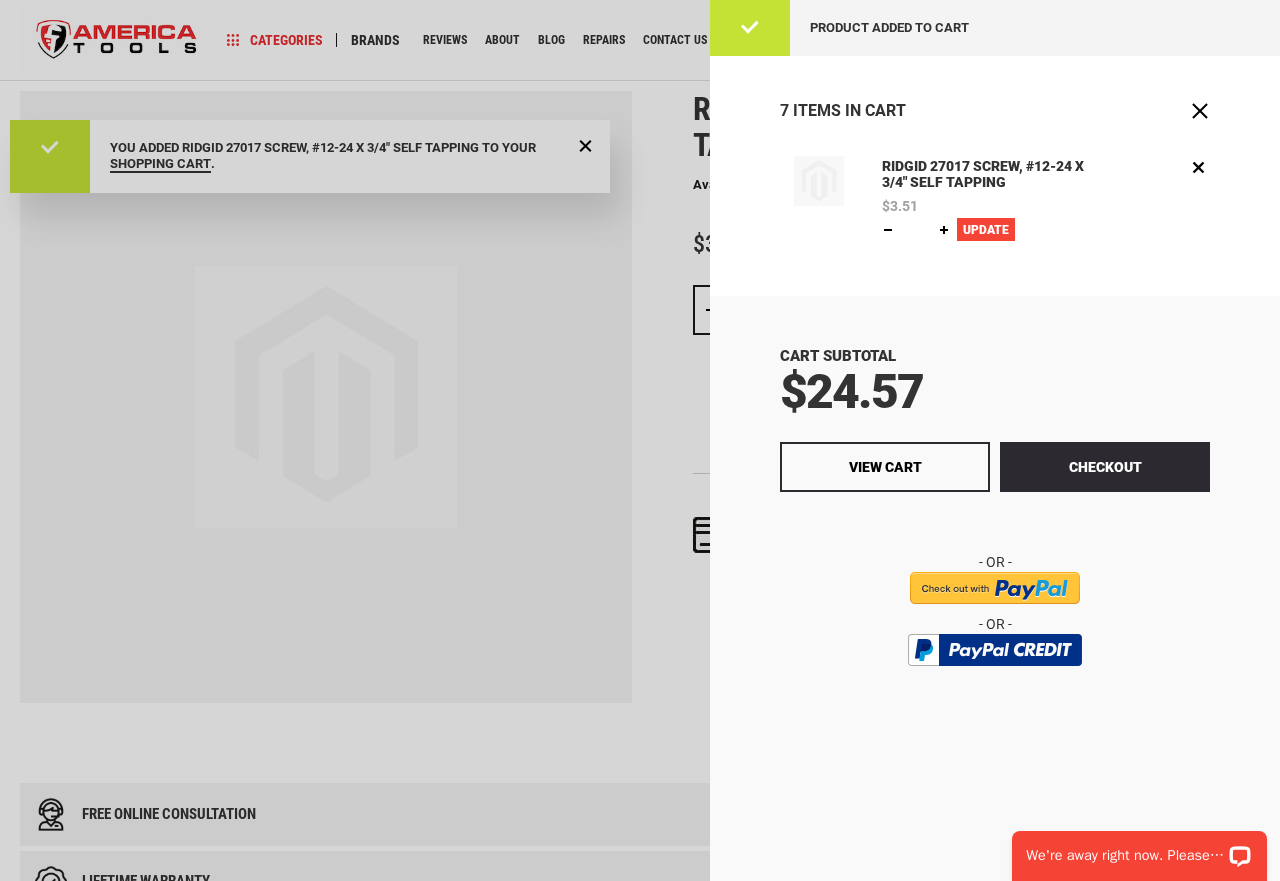 click on "Update" at bounding box center (986, 229) 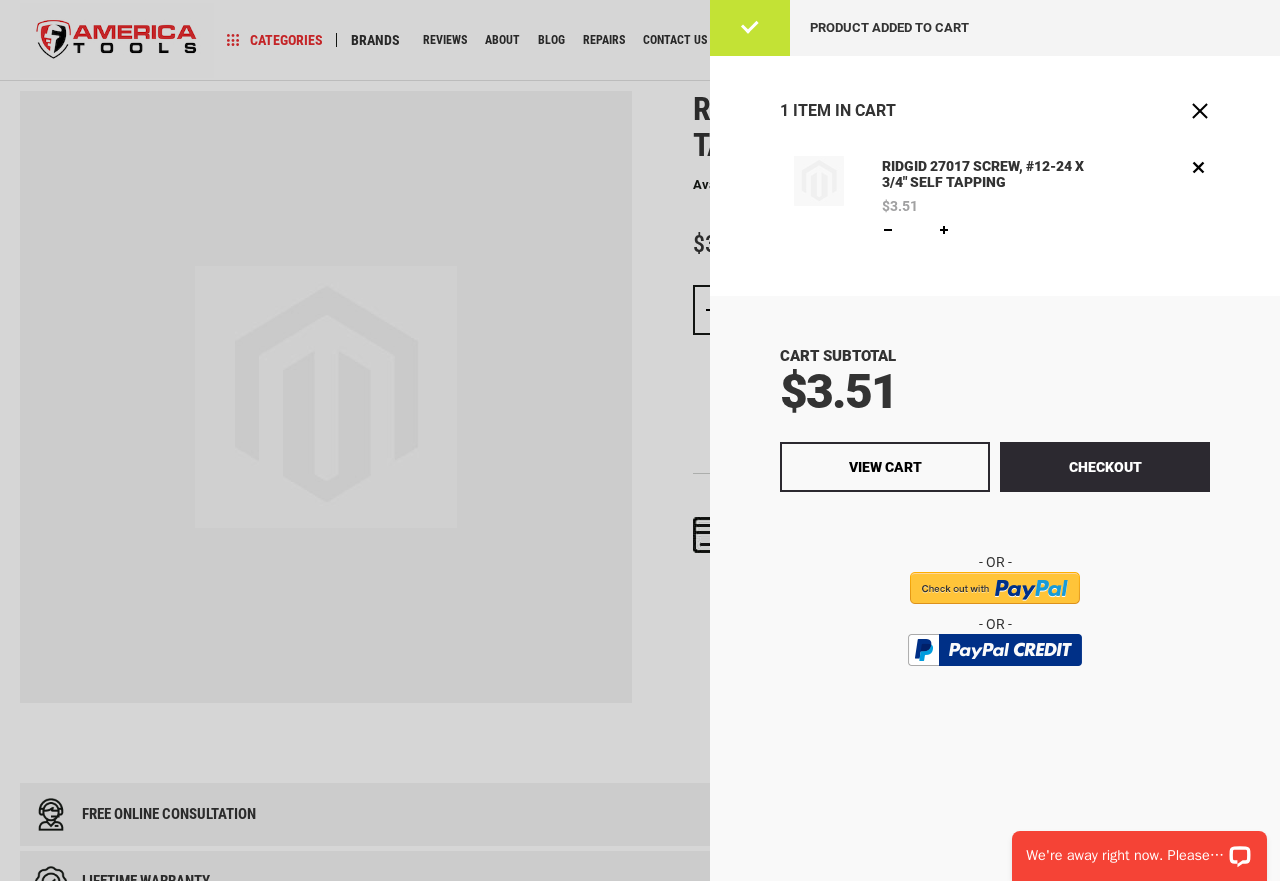 click at bounding box center [995, 588] 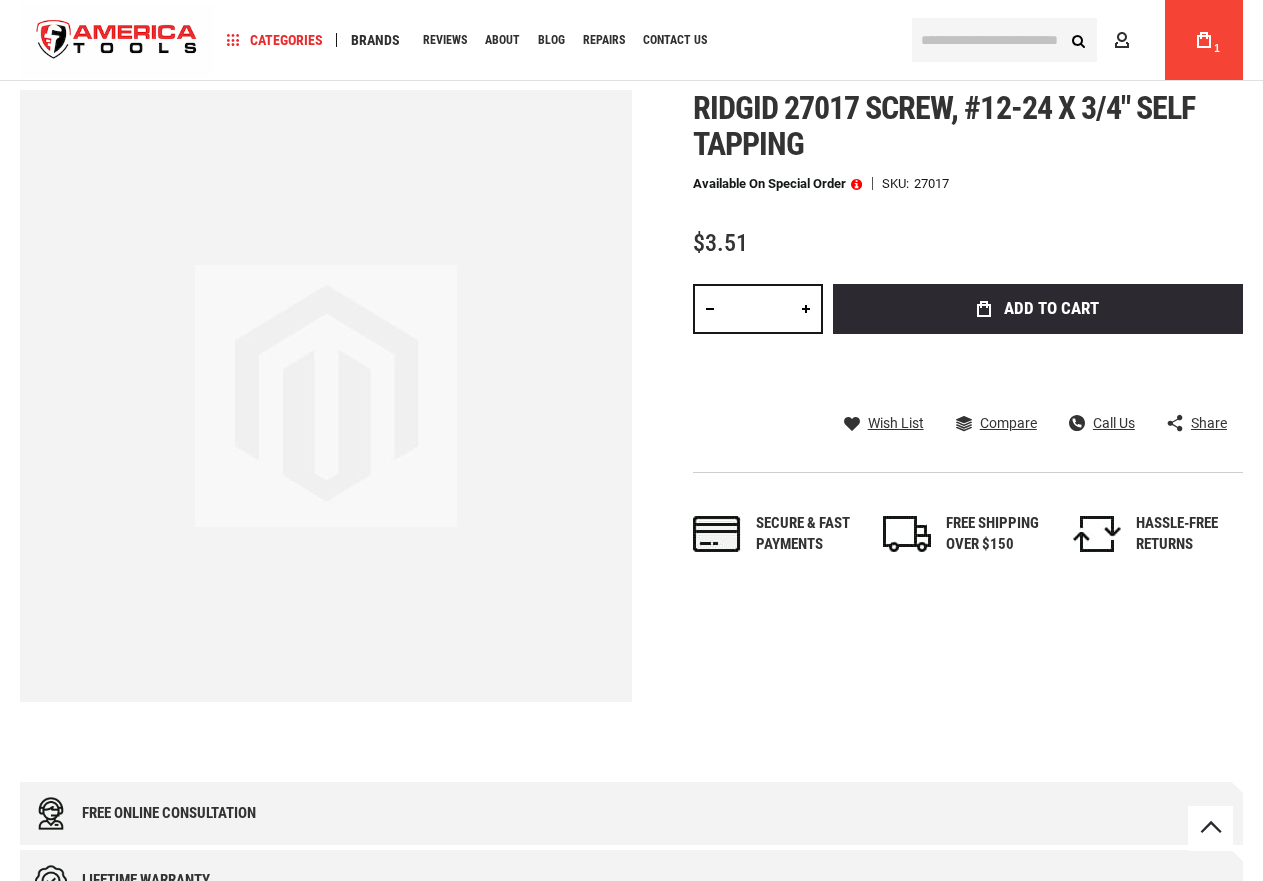 scroll, scrollTop: 238, scrollLeft: 0, axis: vertical 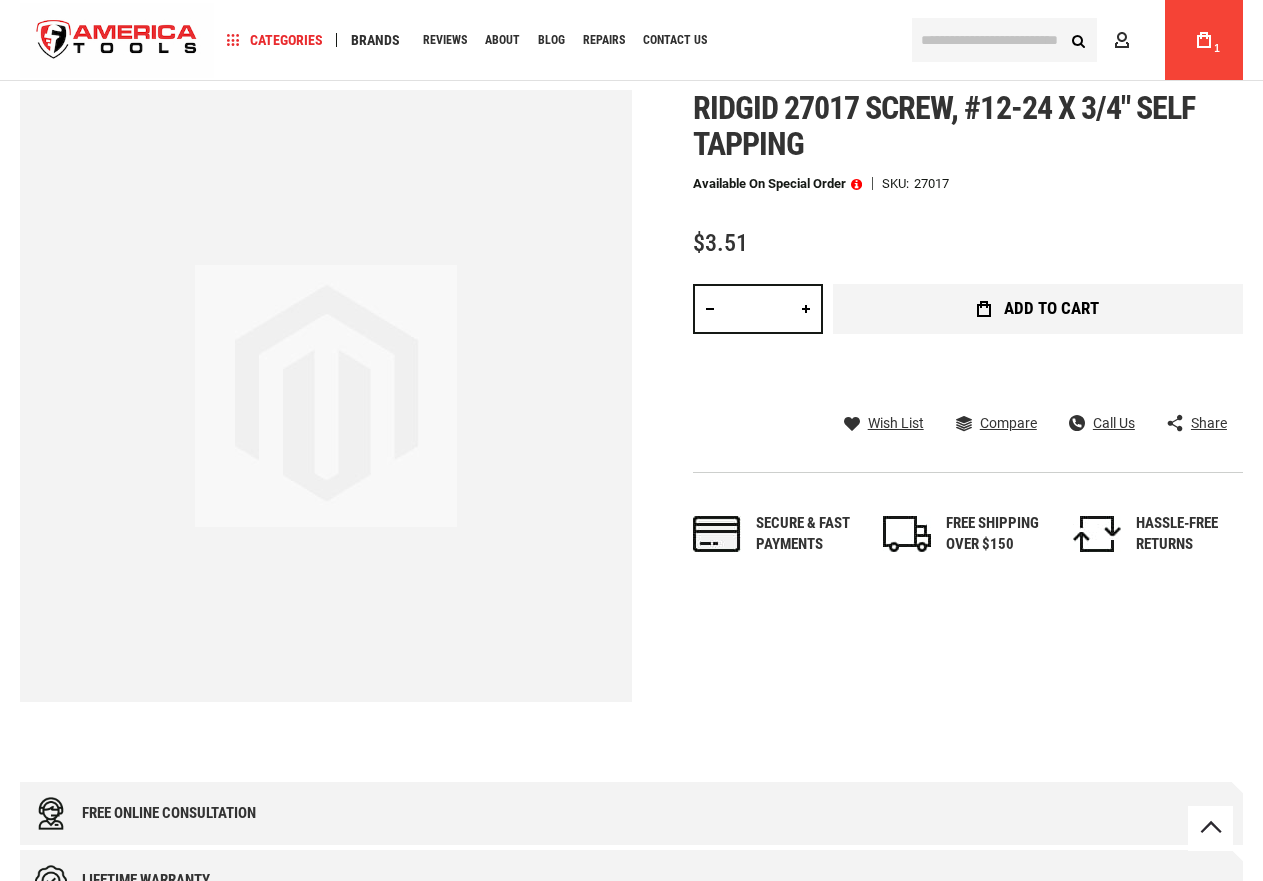 drag, startPoint x: 0, startPoint y: 0, endPoint x: 963, endPoint y: 301, distance: 1008.945 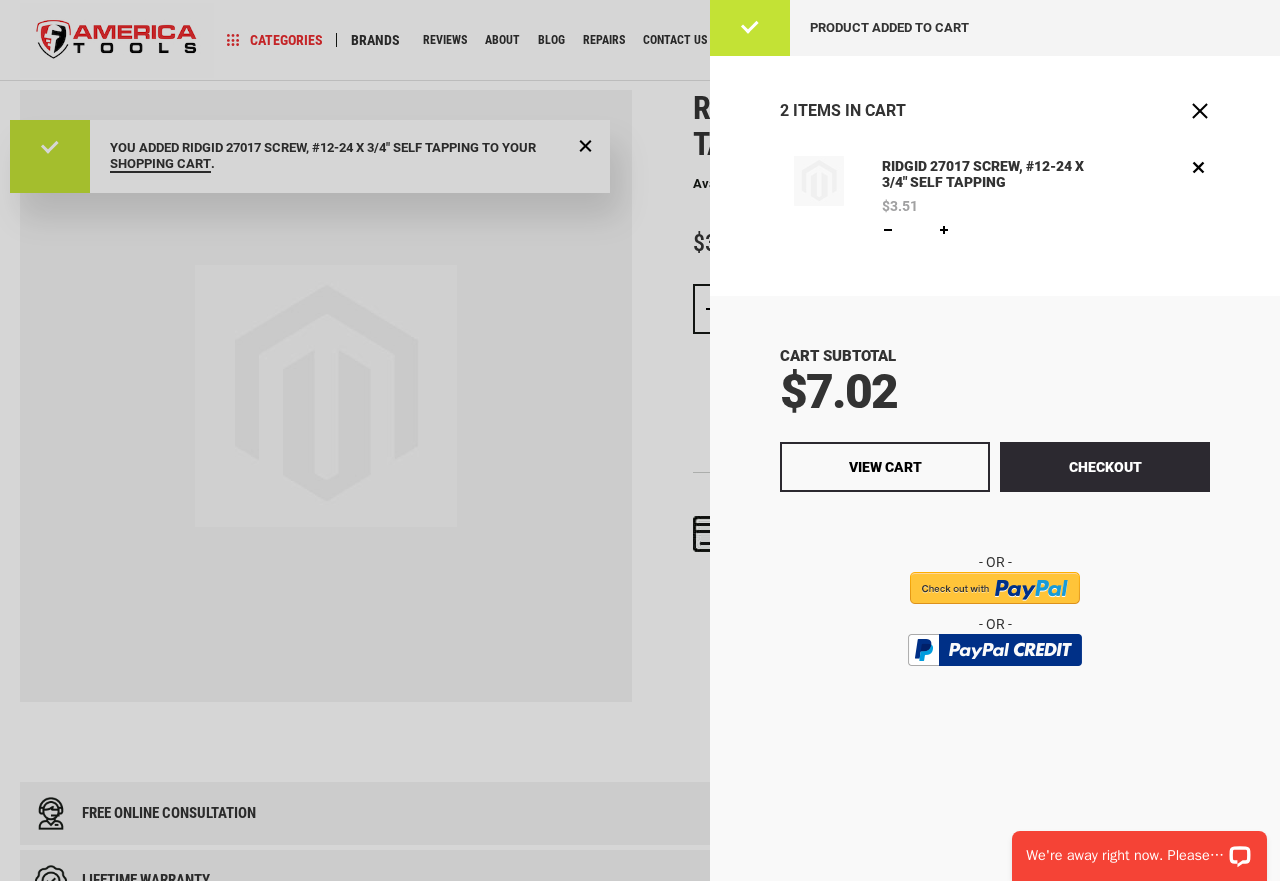 scroll, scrollTop: 0, scrollLeft: 0, axis: both 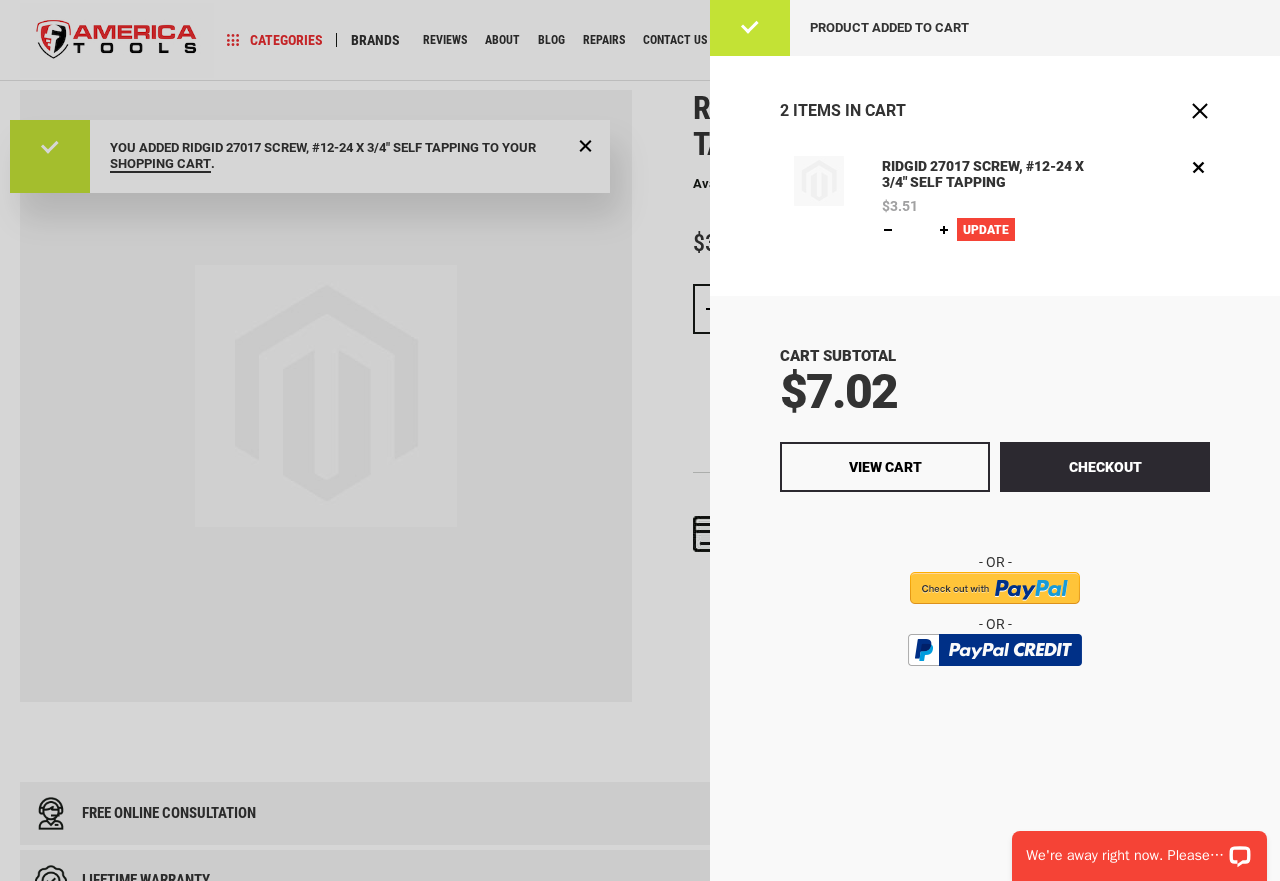 click on "Update" at bounding box center (986, 230) 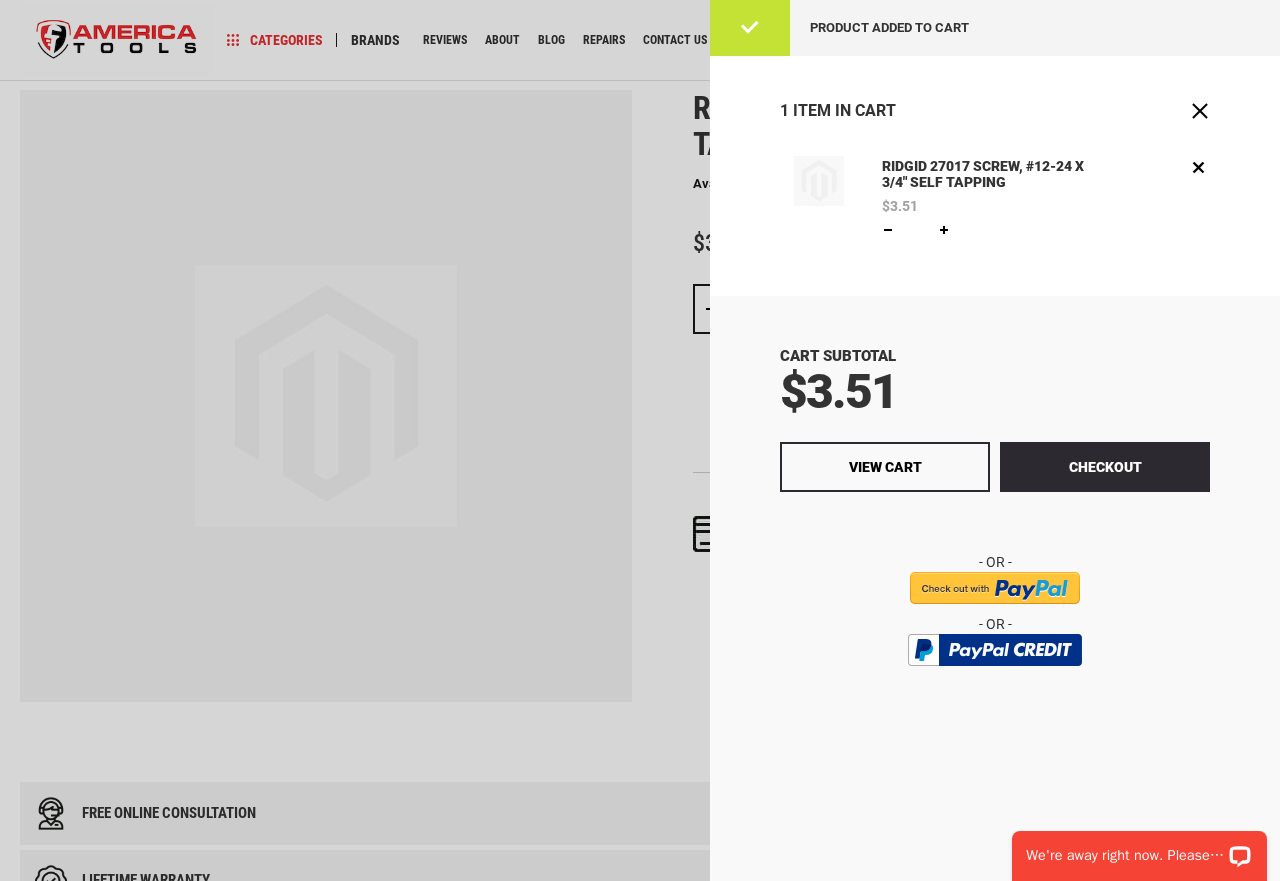 click at bounding box center [995, 588] 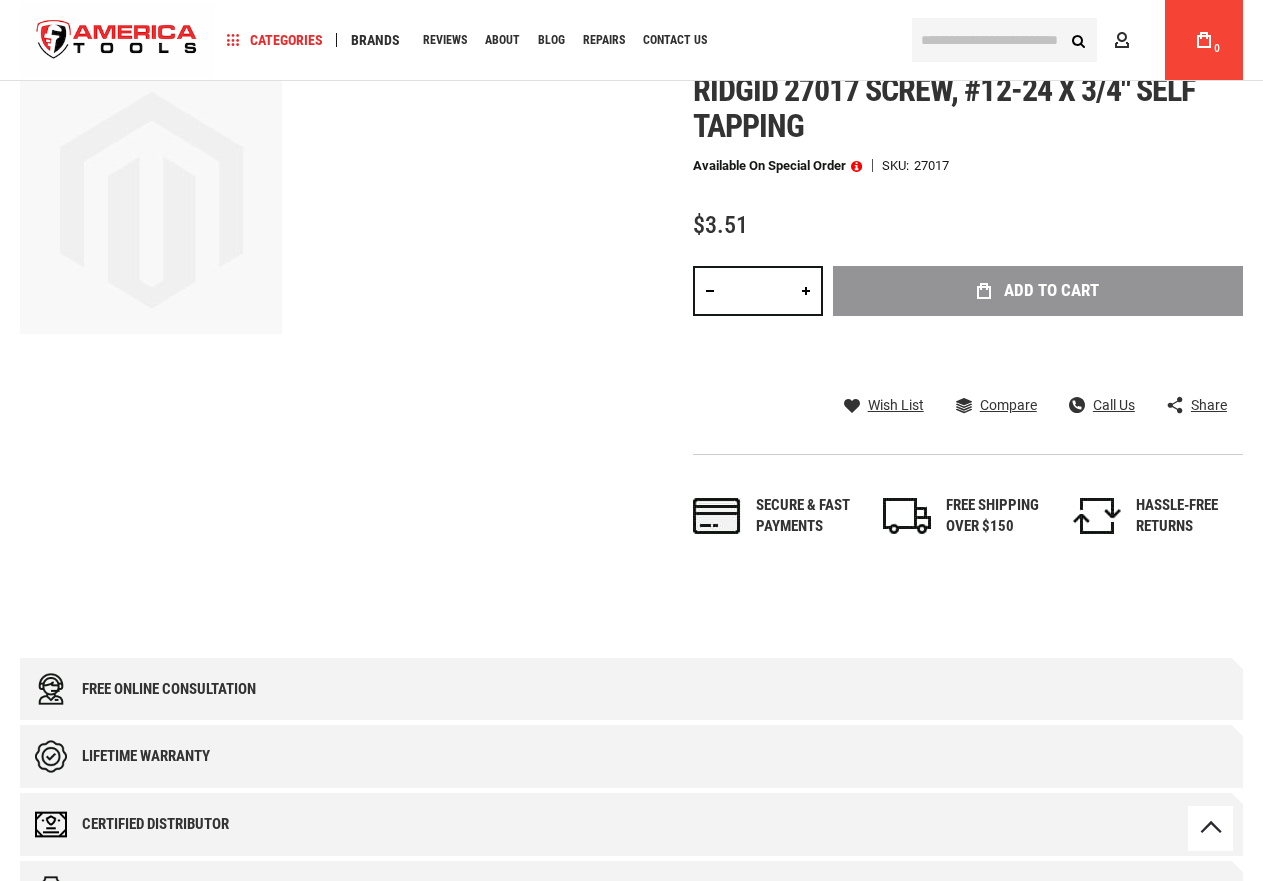 scroll, scrollTop: 256, scrollLeft: 0, axis: vertical 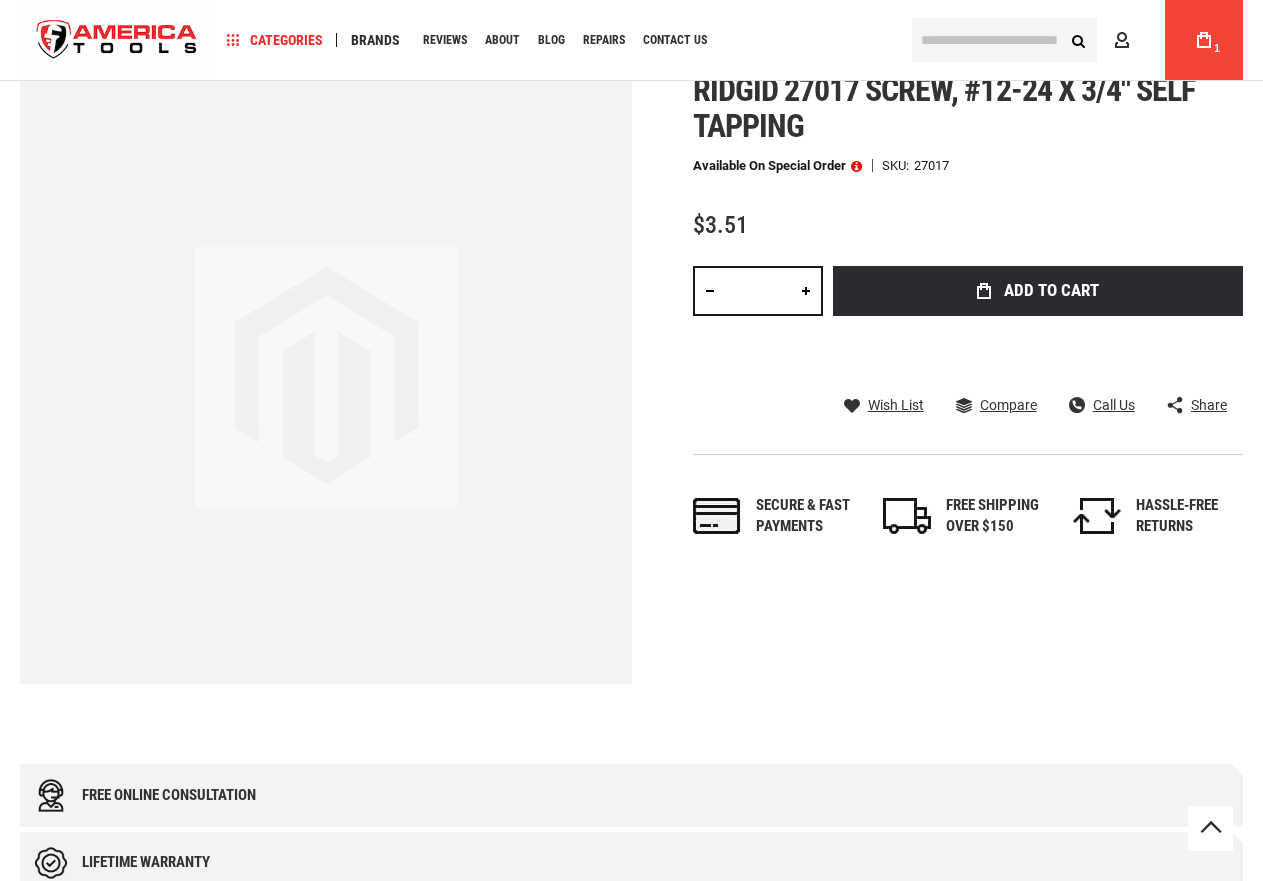click 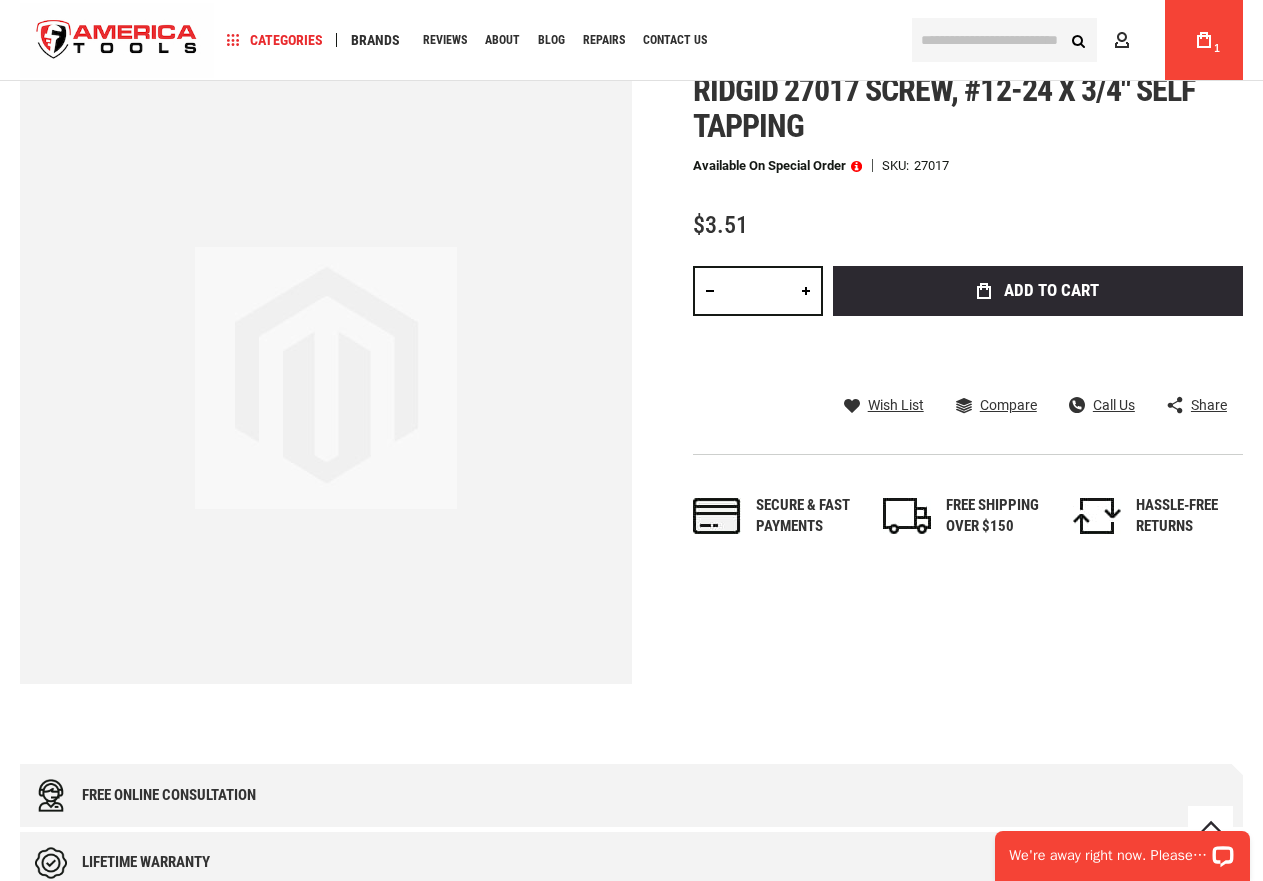 scroll, scrollTop: 0, scrollLeft: 0, axis: both 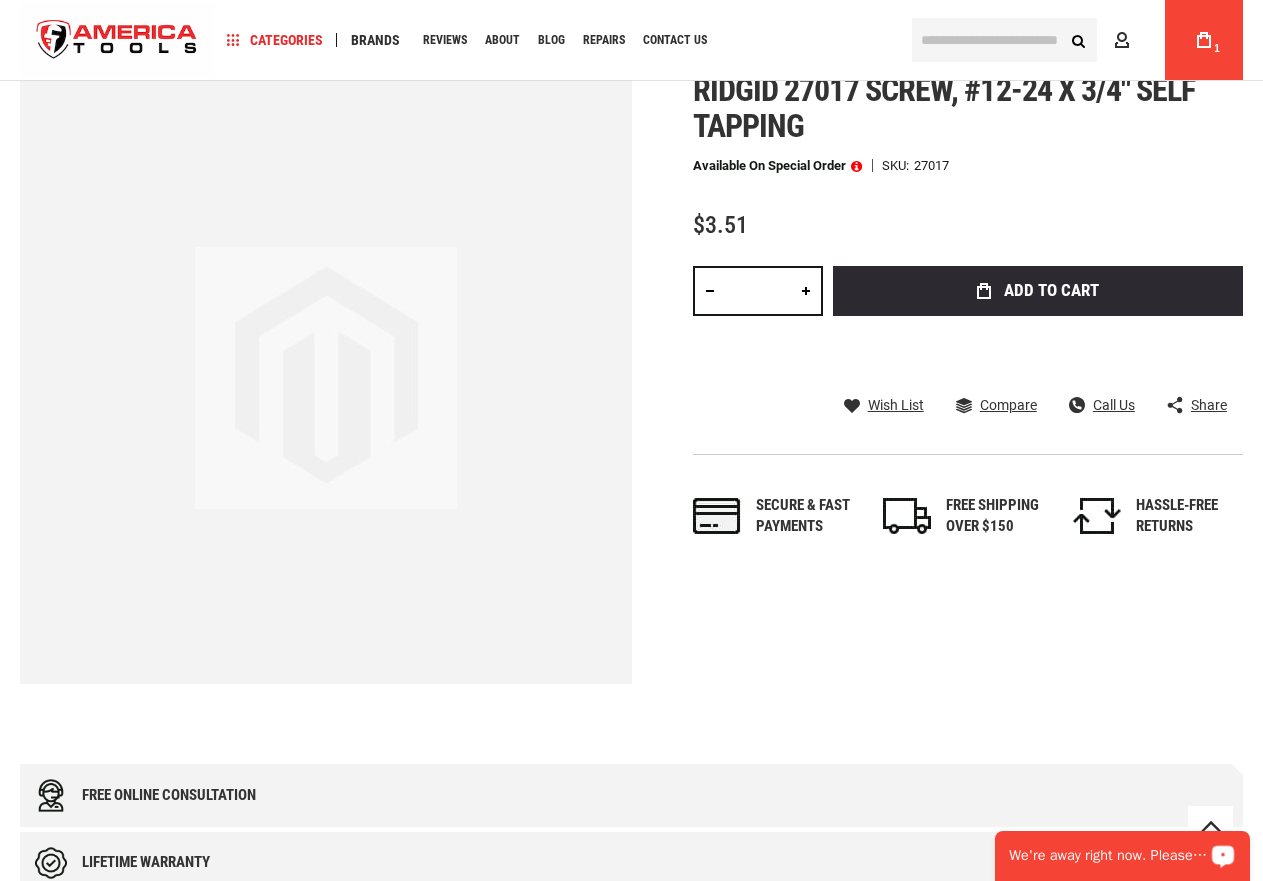 click on "We're away right now. Please check back later!" at bounding box center [1109, 856] 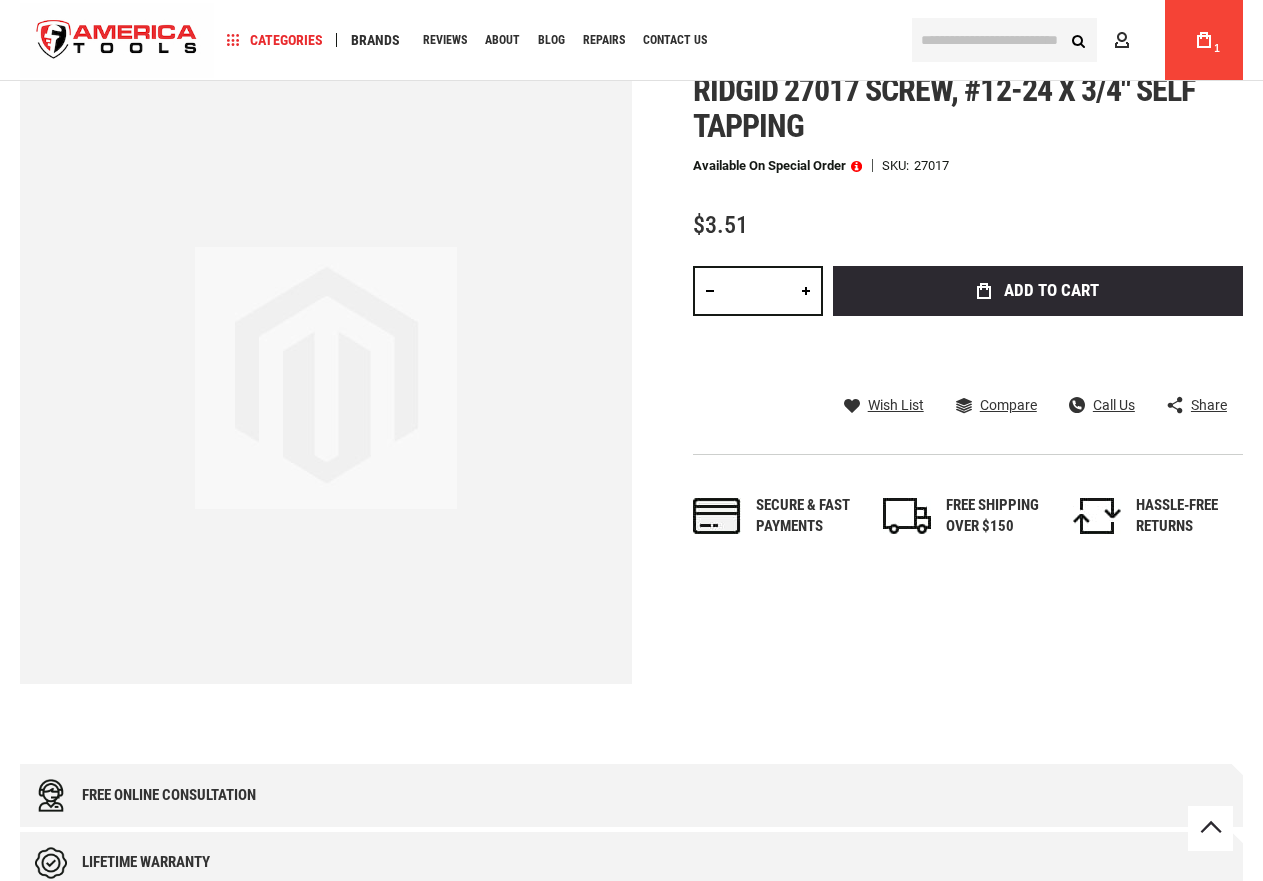 click on "Skip to the end of the images gallery
Skip to the beginning of the images gallery
Ridgid 27017 screw, #12-24 x 3/4" self tapping
Available on Special Order
SKU
27017
$3.51
Total: $
3.51
Qty" at bounding box center (631, 378) 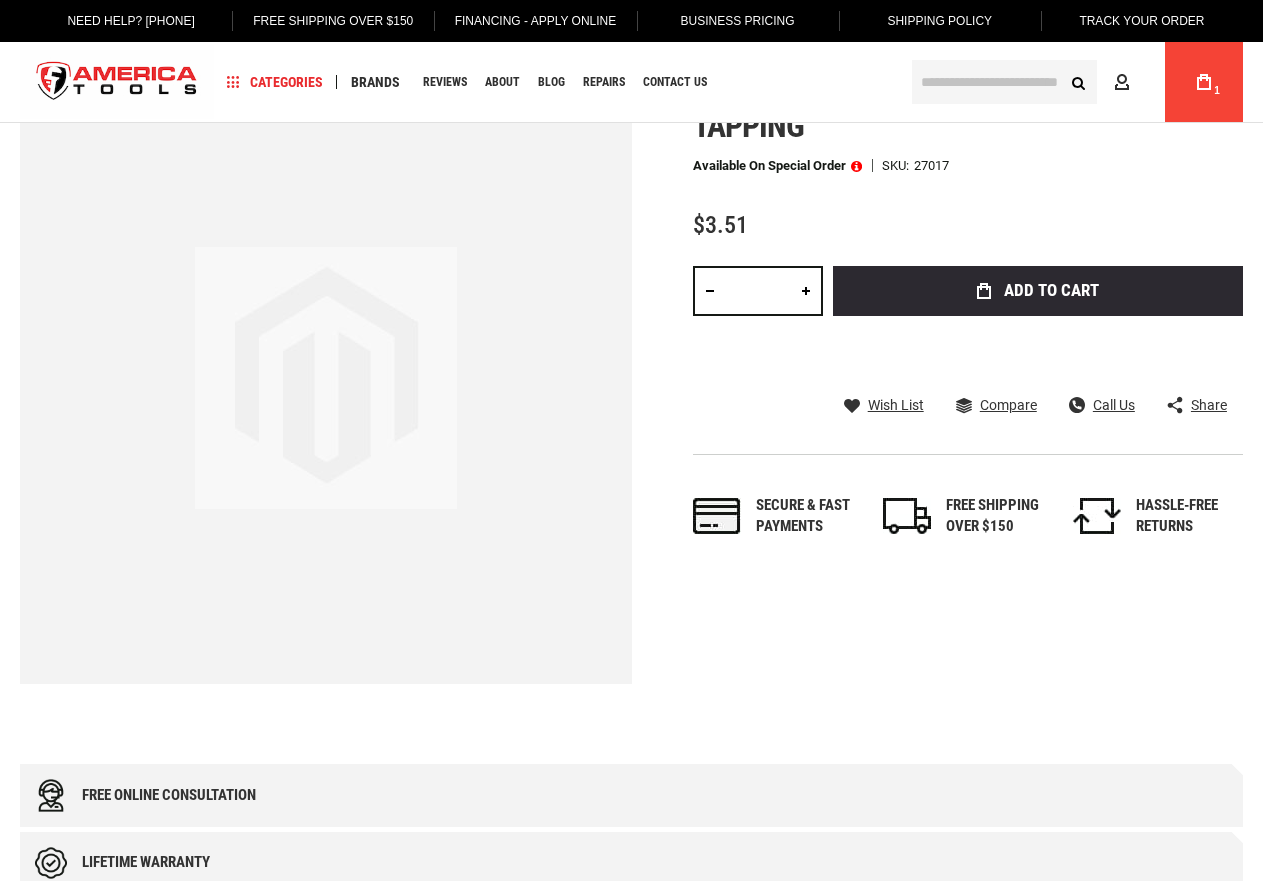 scroll, scrollTop: 56, scrollLeft: 0, axis: vertical 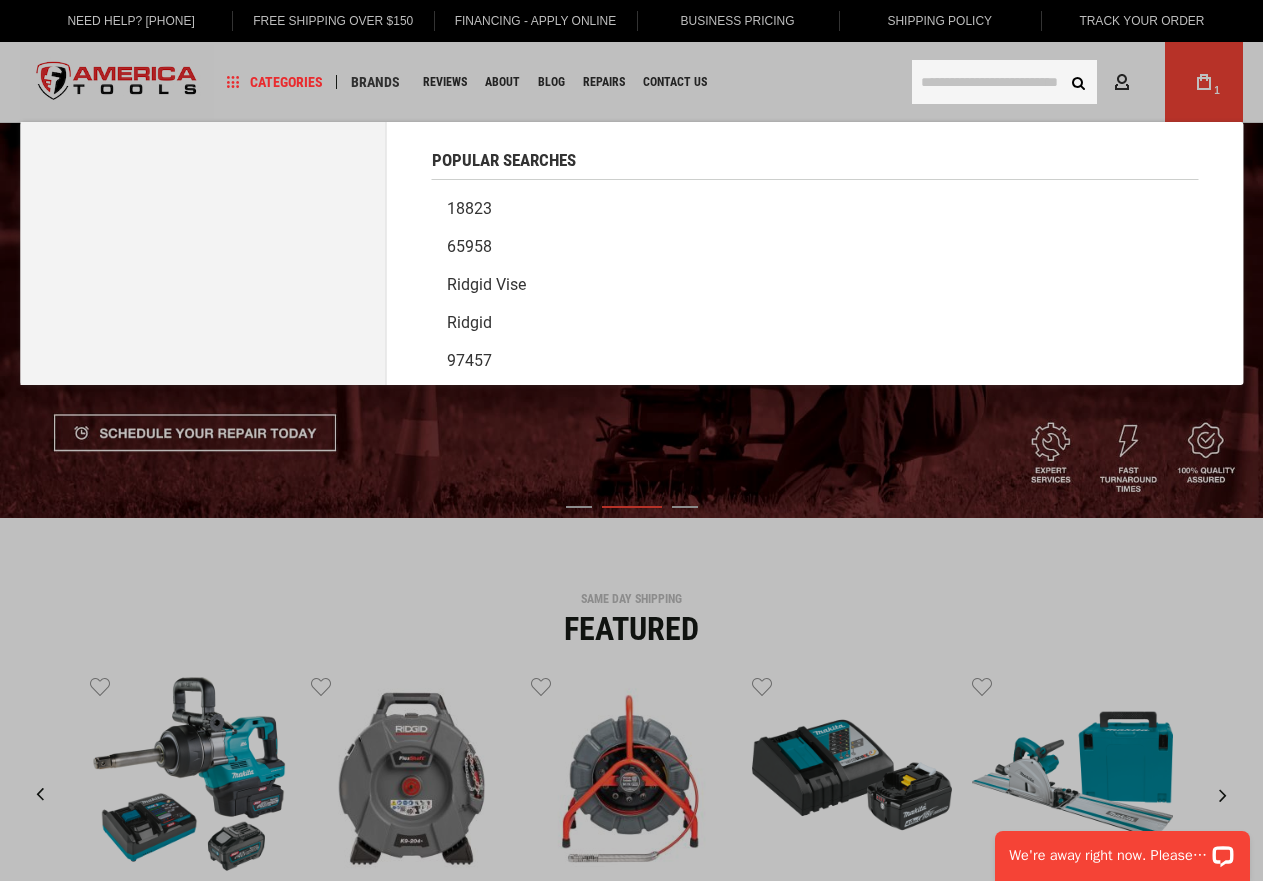 click on "The store will not work correctly in the case when cookies is disabled.
Language
English
Español
Need Help? [PHONE]
Free Shipping Over $150
Financing - Apply Online
Business Pricing
Shipping Policy
Track Your Order
Navigation
Categories
Plumbing Tools" at bounding box center [631, 3407] 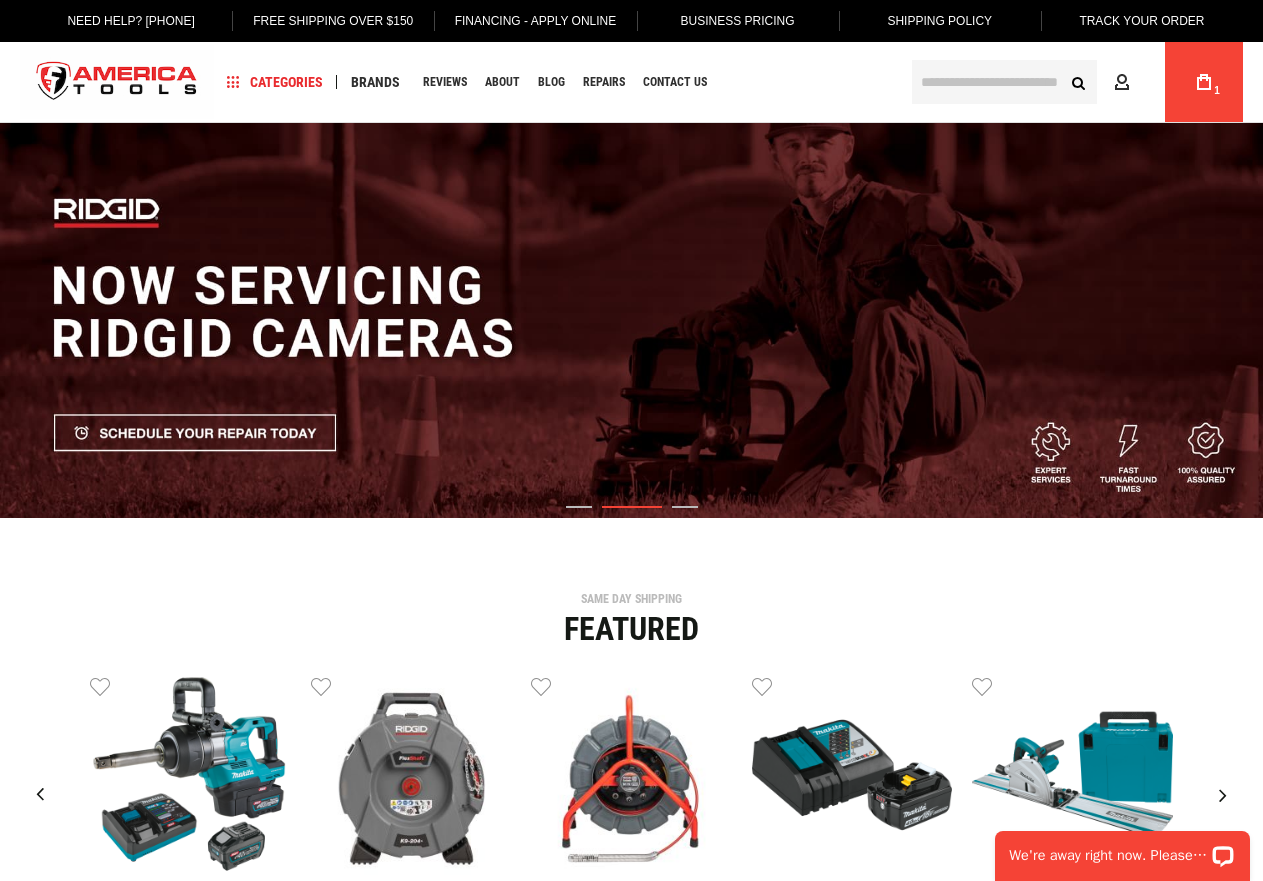click at bounding box center (1004, 82) 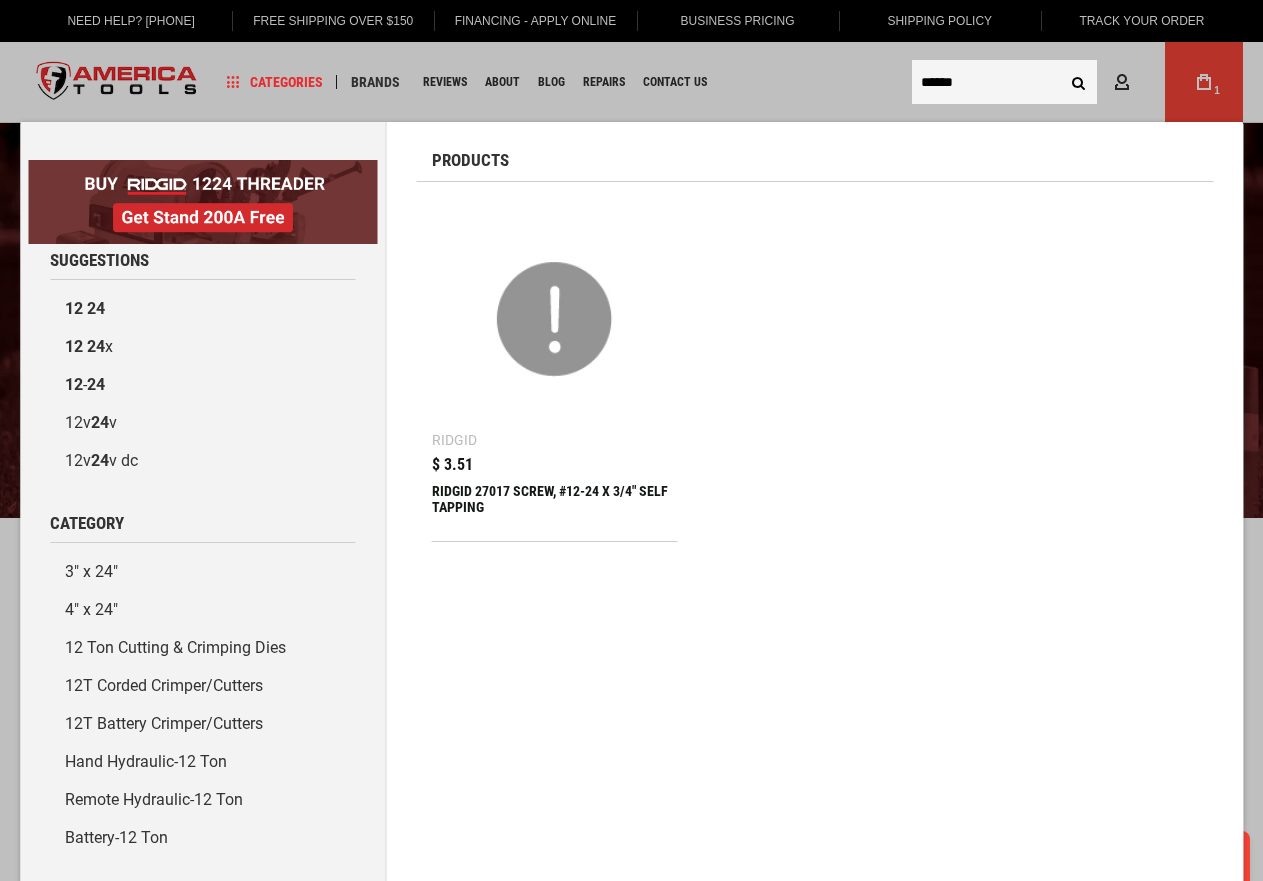 type on "******" 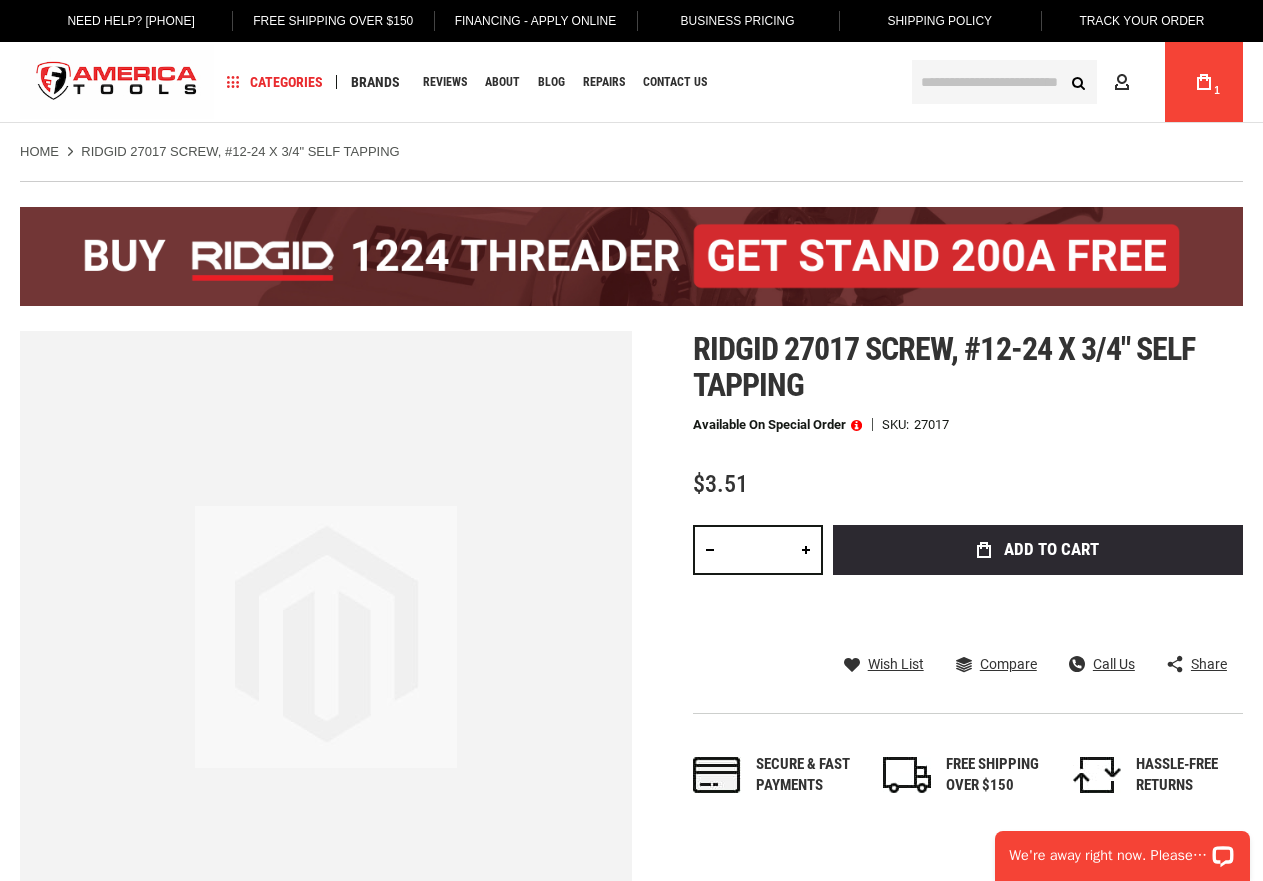 scroll, scrollTop: 0, scrollLeft: 0, axis: both 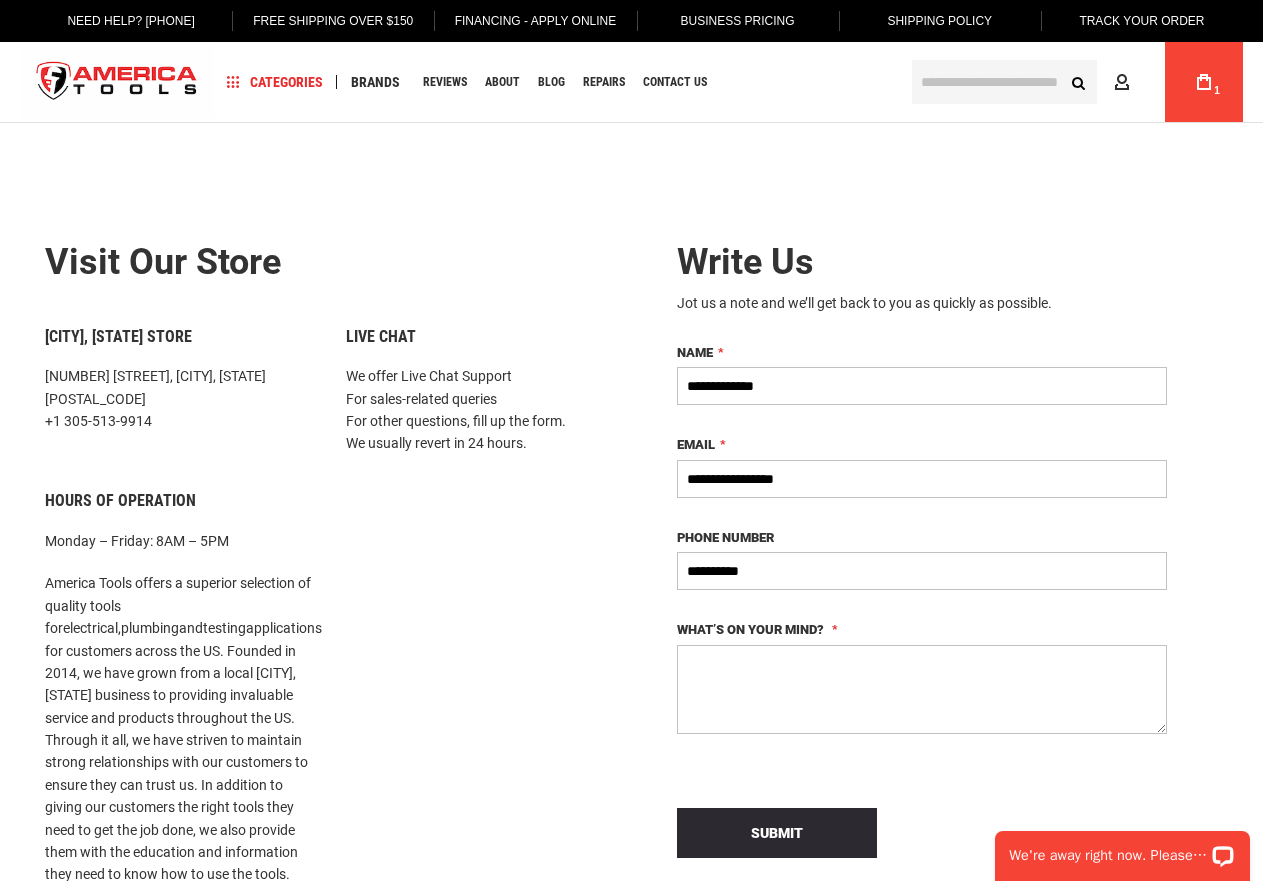 click on "What’s on your mind?" at bounding box center [922, 689] 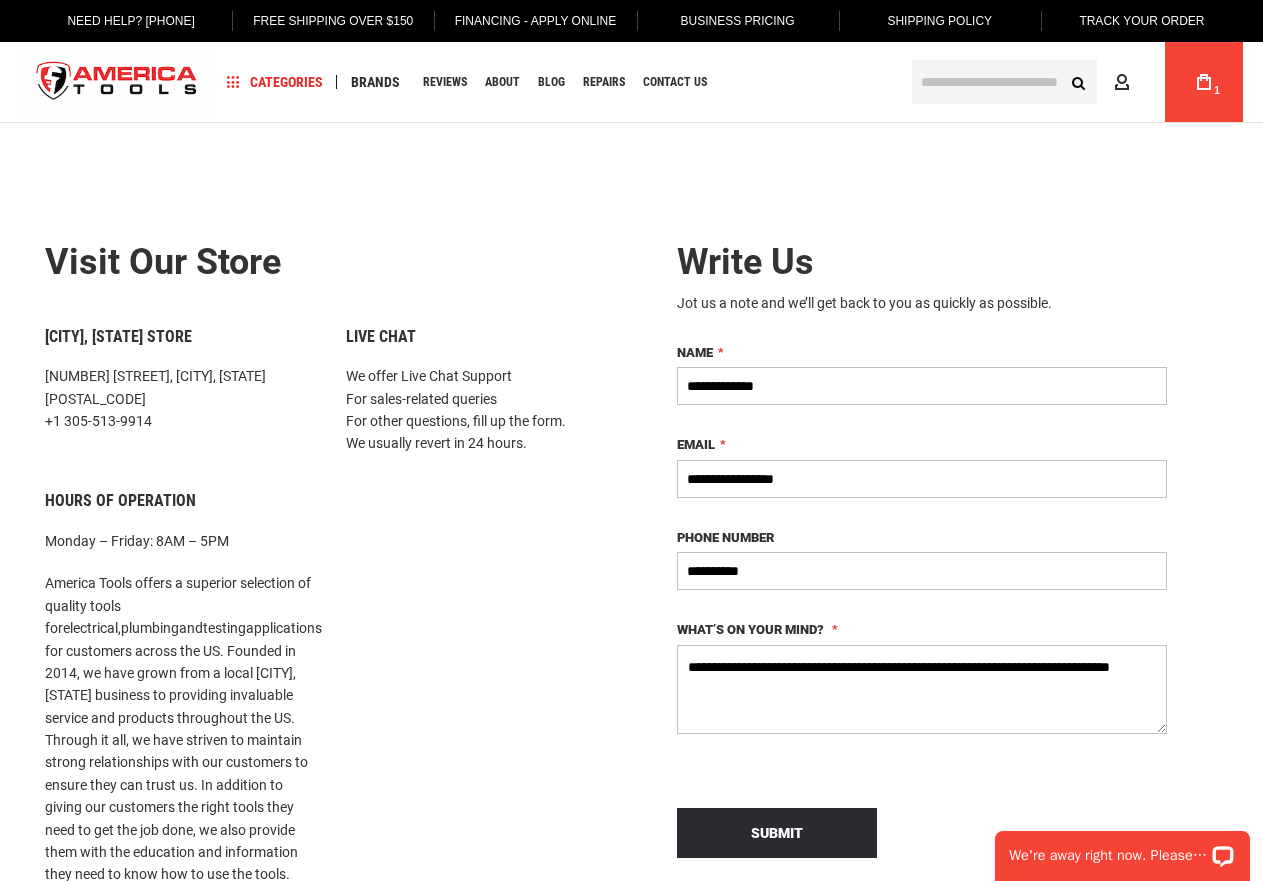 click on "**********" at bounding box center (922, 689) 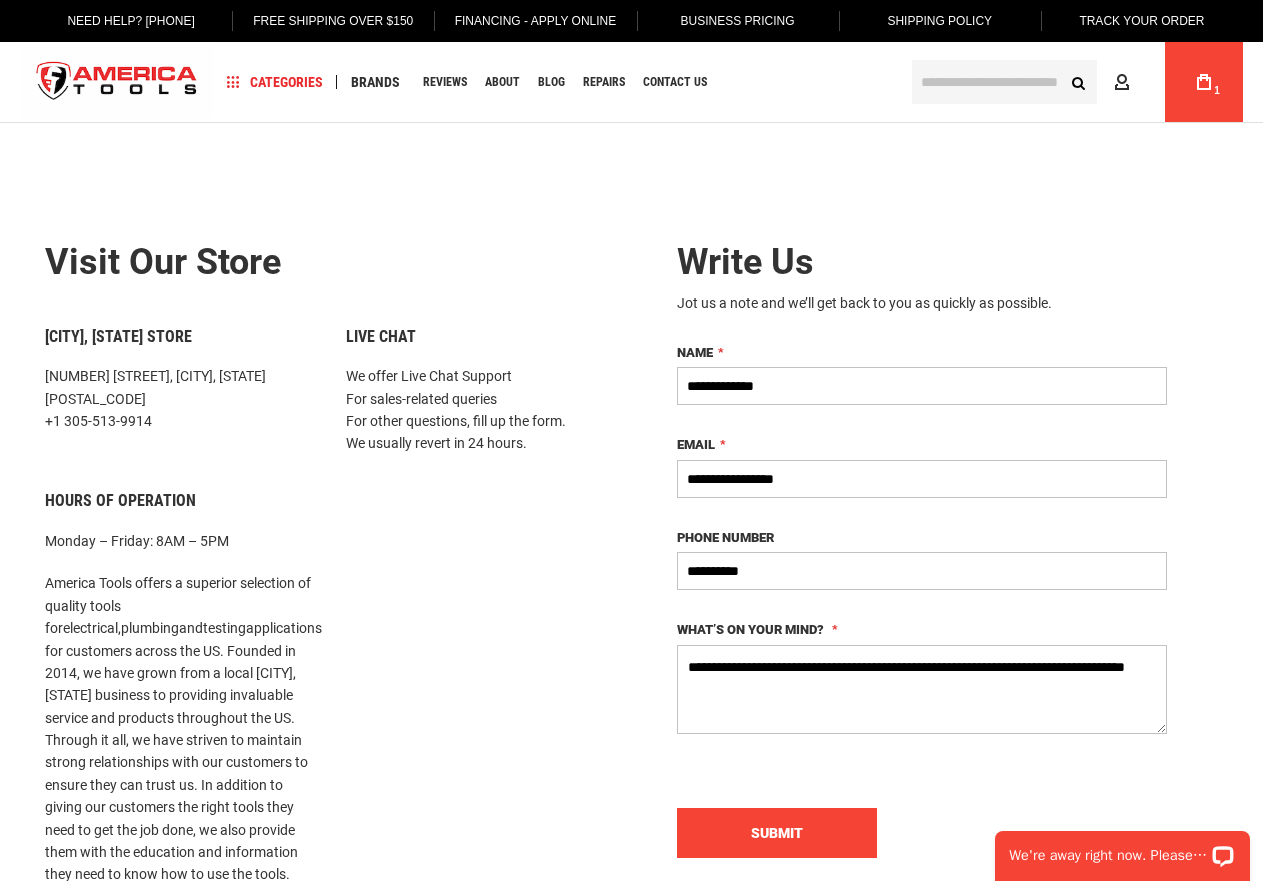 type on "**********" 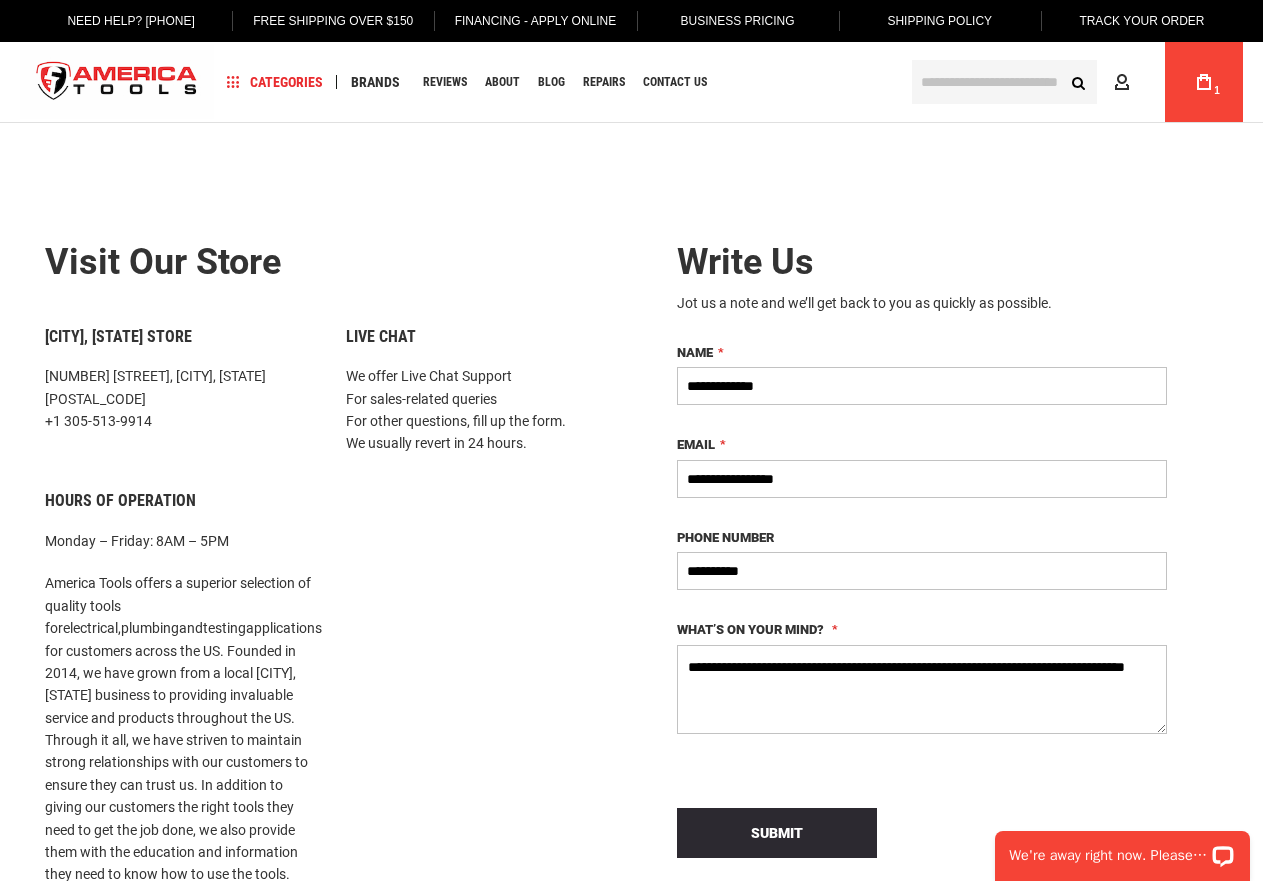 drag, startPoint x: 813, startPoint y: 822, endPoint x: 884, endPoint y: 756, distance: 96.938126 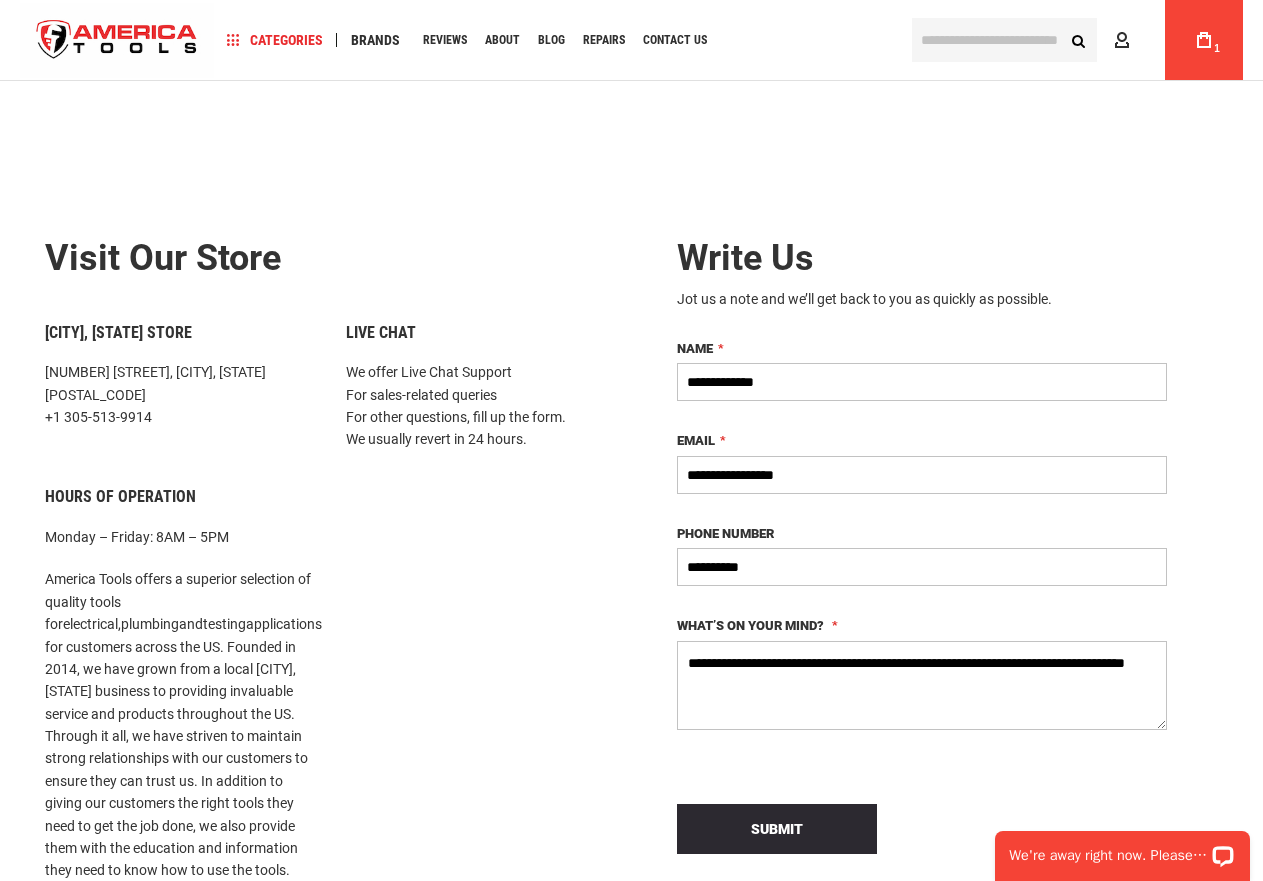 scroll, scrollTop: 100, scrollLeft: 0, axis: vertical 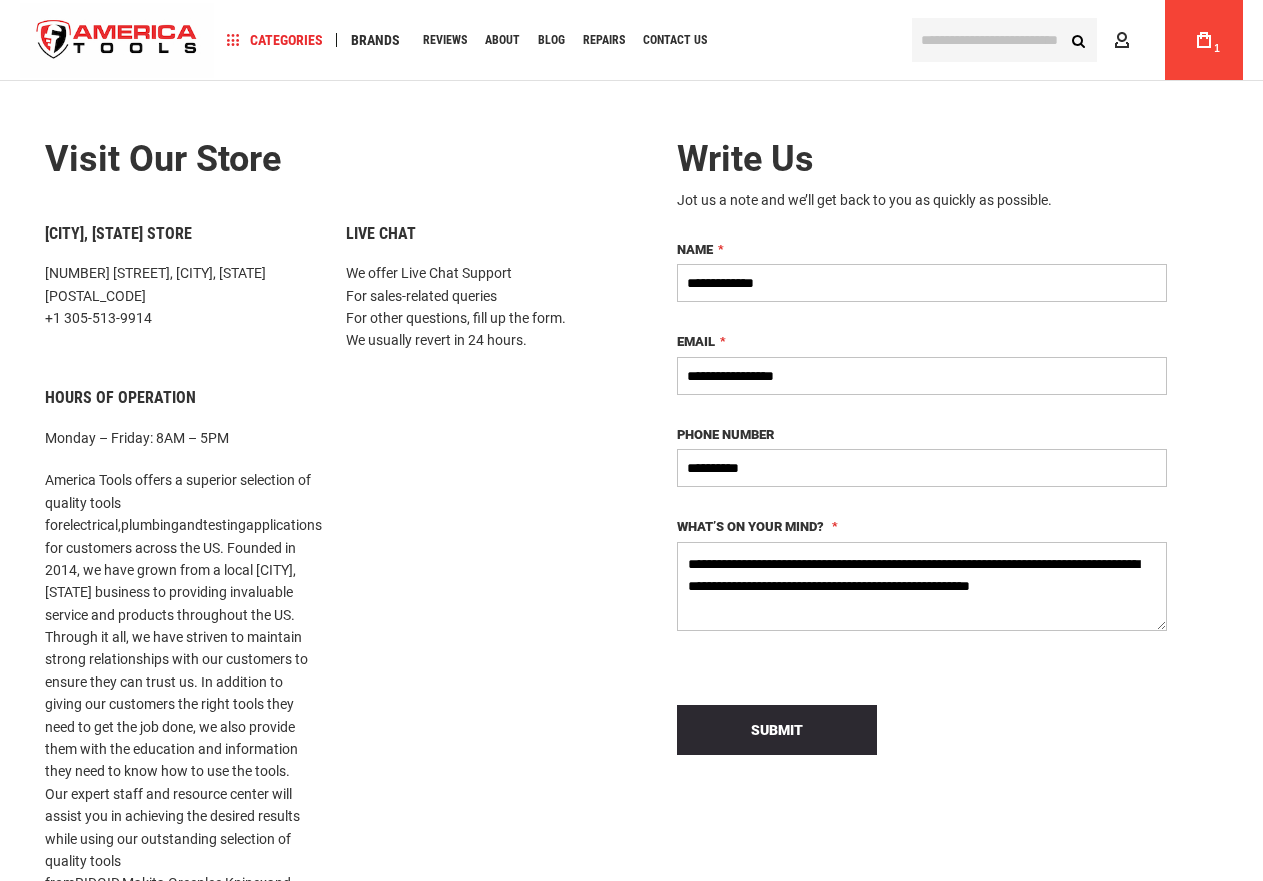 click on "**********" at bounding box center (922, 586) 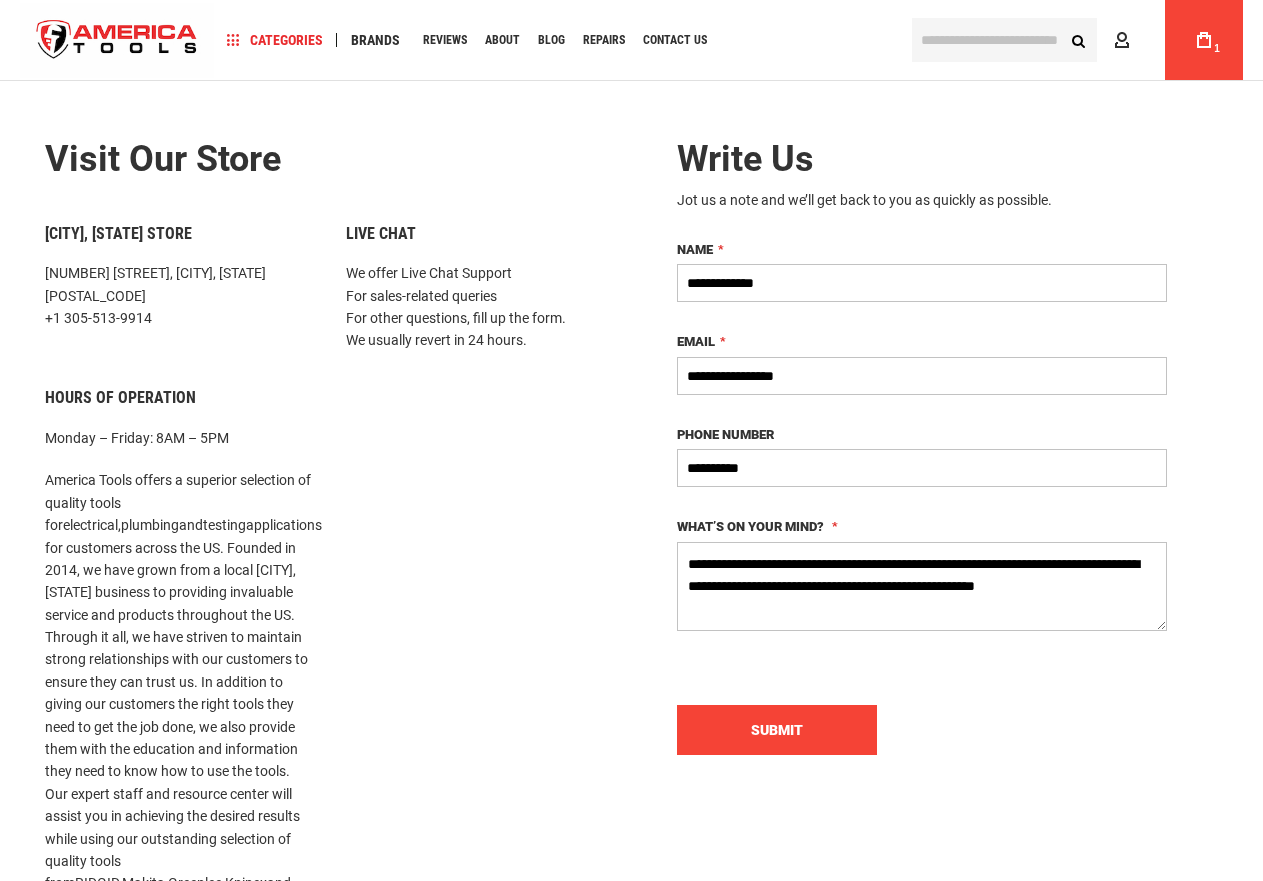type on "**********" 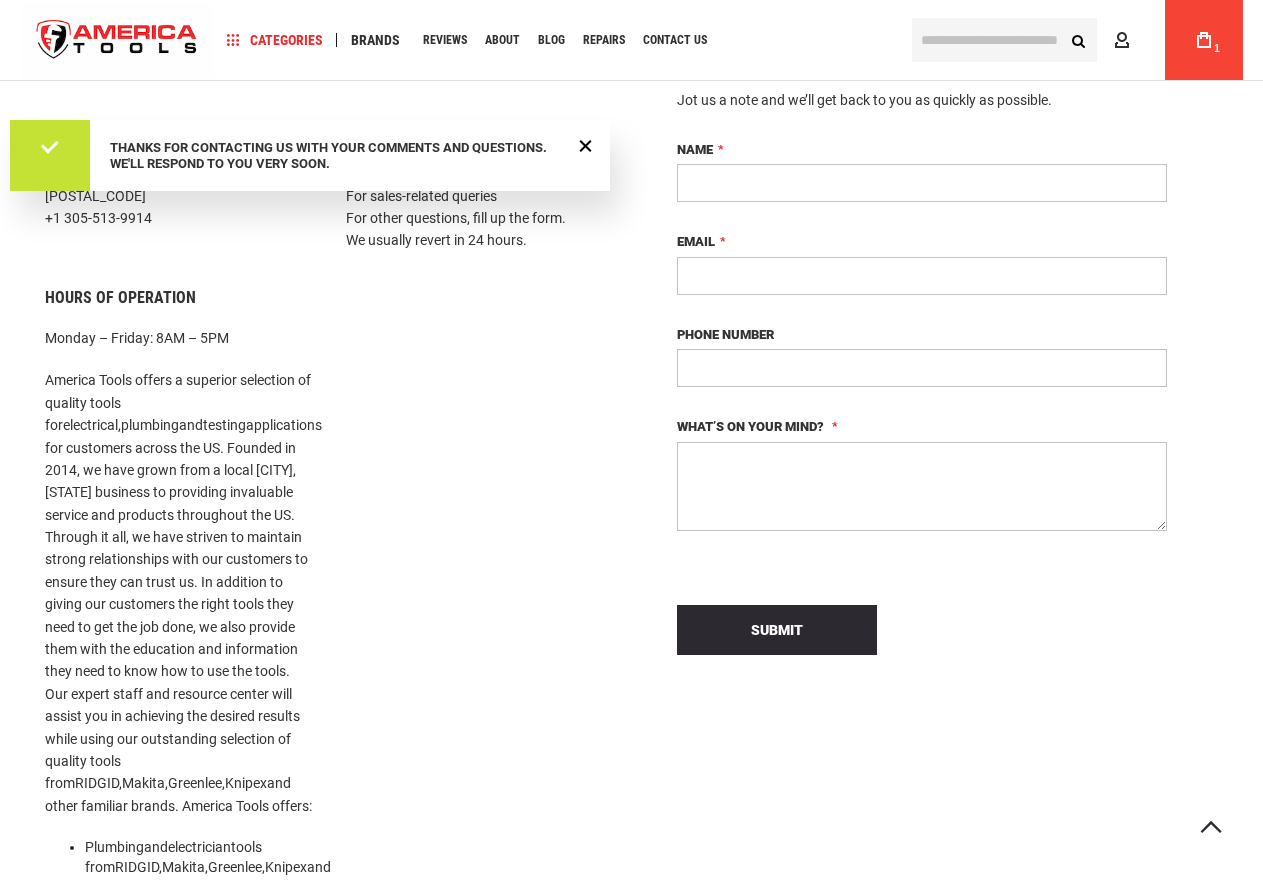 scroll, scrollTop: 800, scrollLeft: 0, axis: vertical 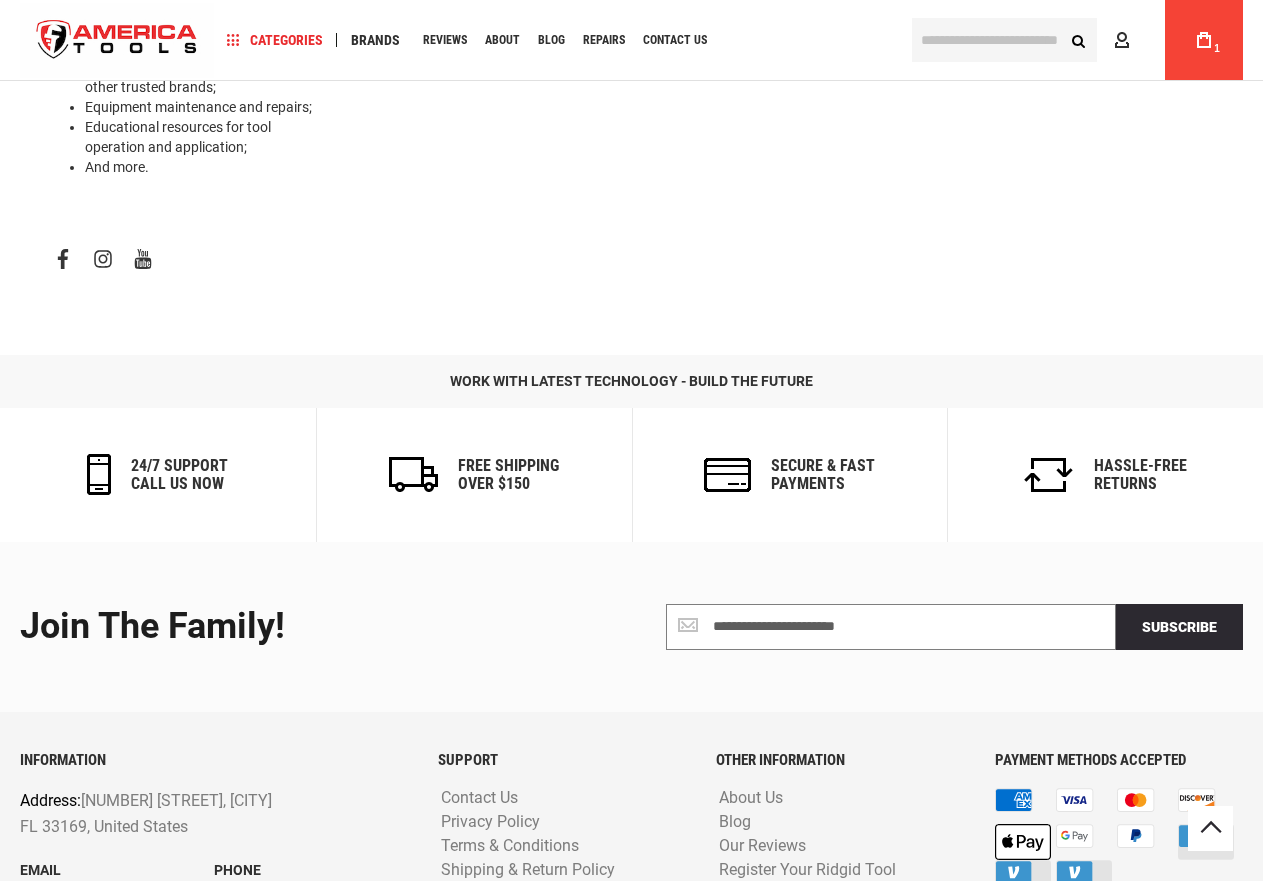click on "Join the Family!" at bounding box center (891, 627) 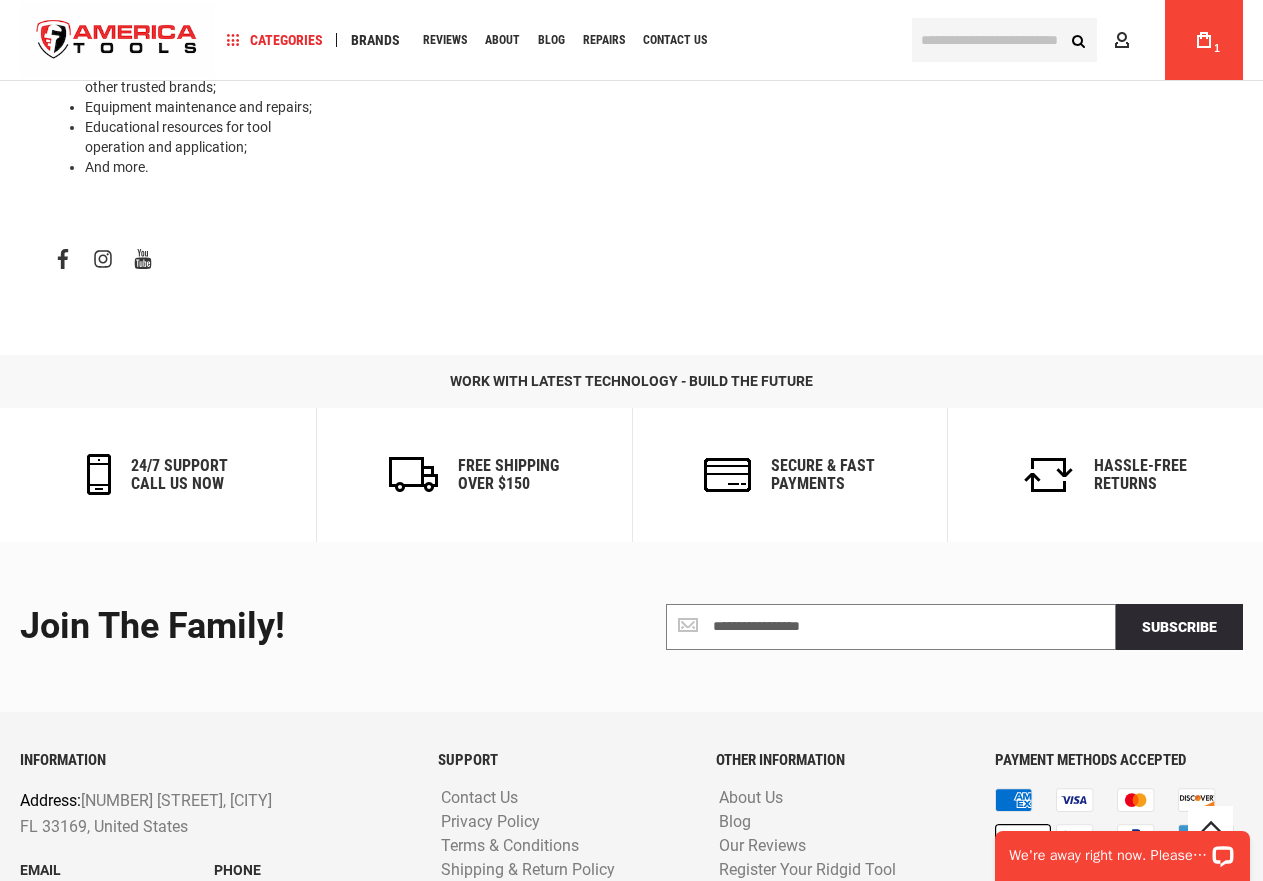 scroll, scrollTop: 0, scrollLeft: 0, axis: both 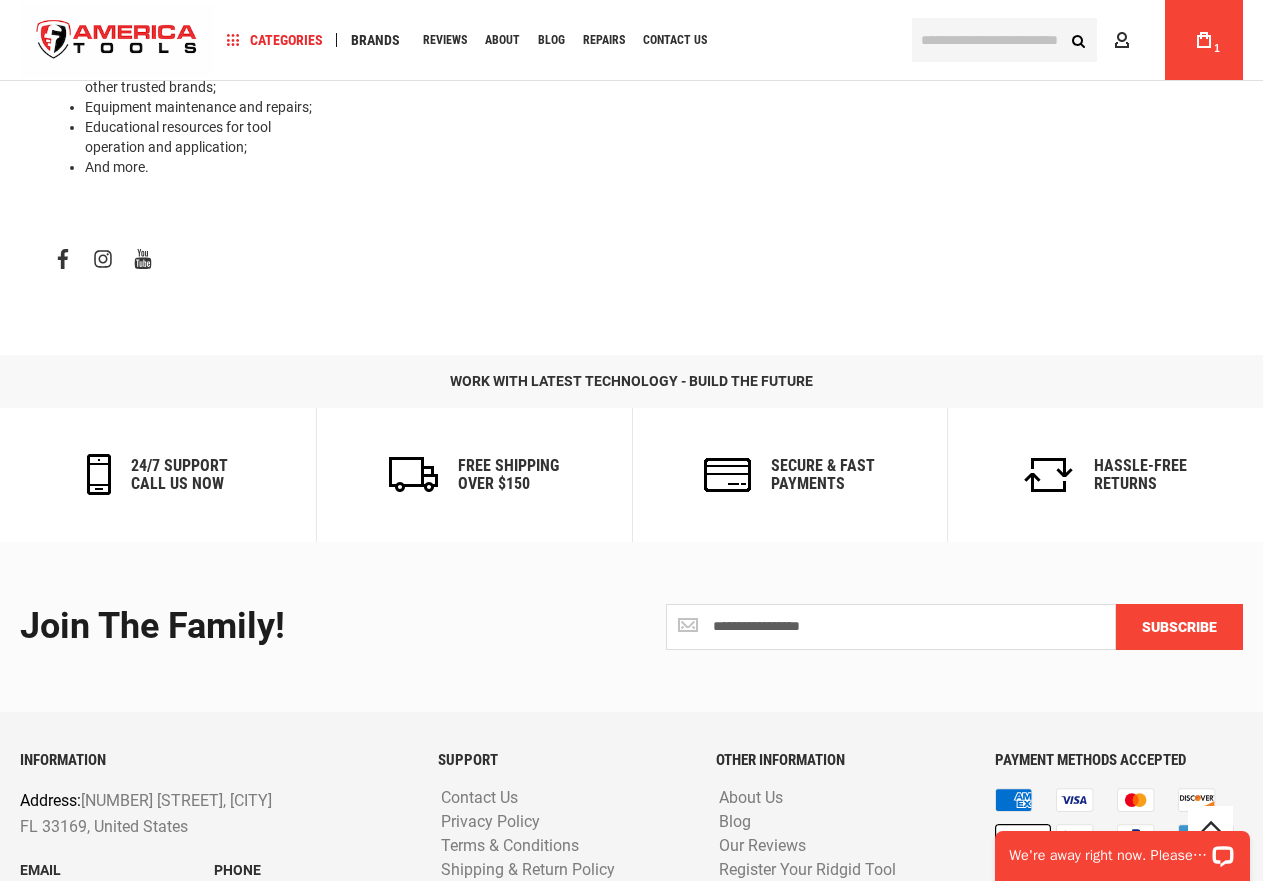 click on "Subscribe" at bounding box center [1179, 627] 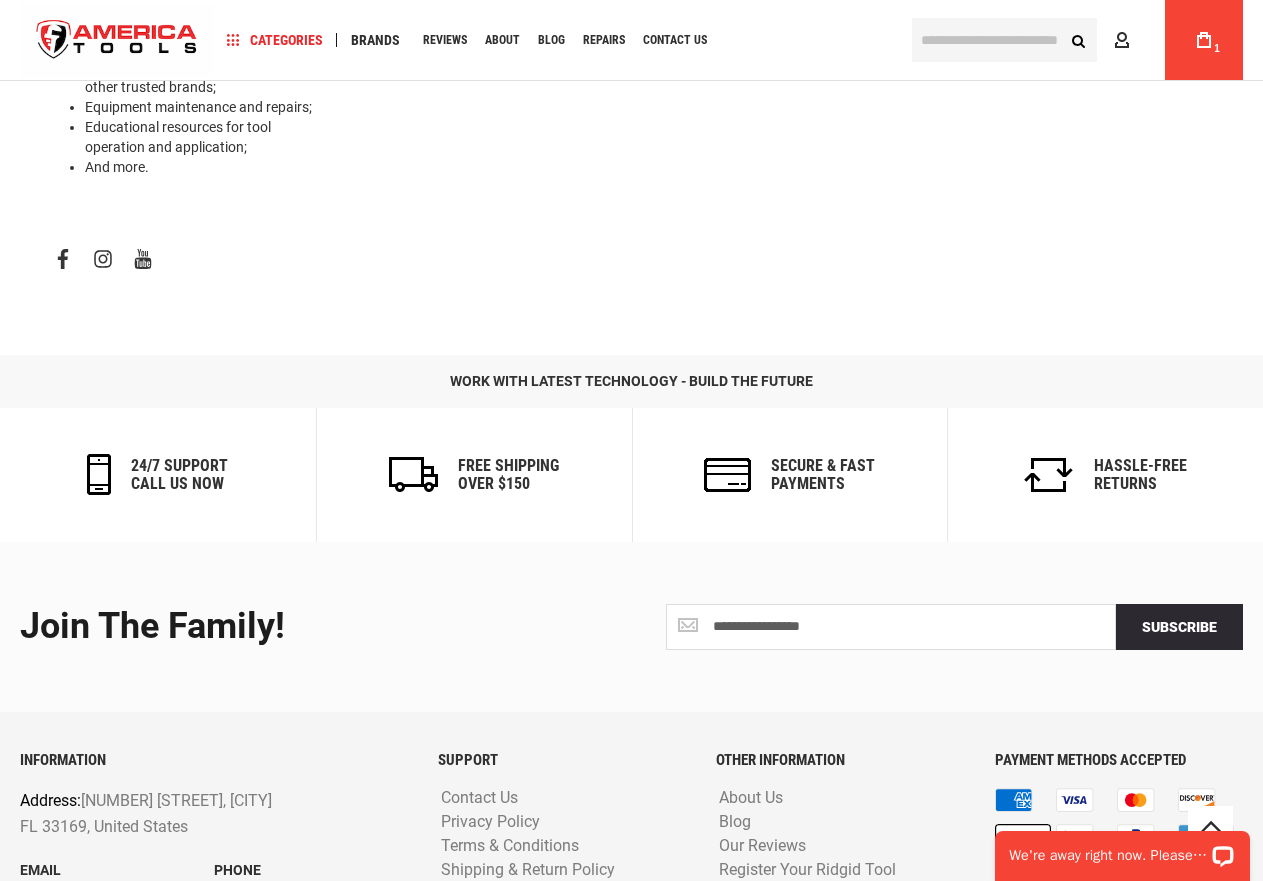 scroll, scrollTop: 850, scrollLeft: 0, axis: vertical 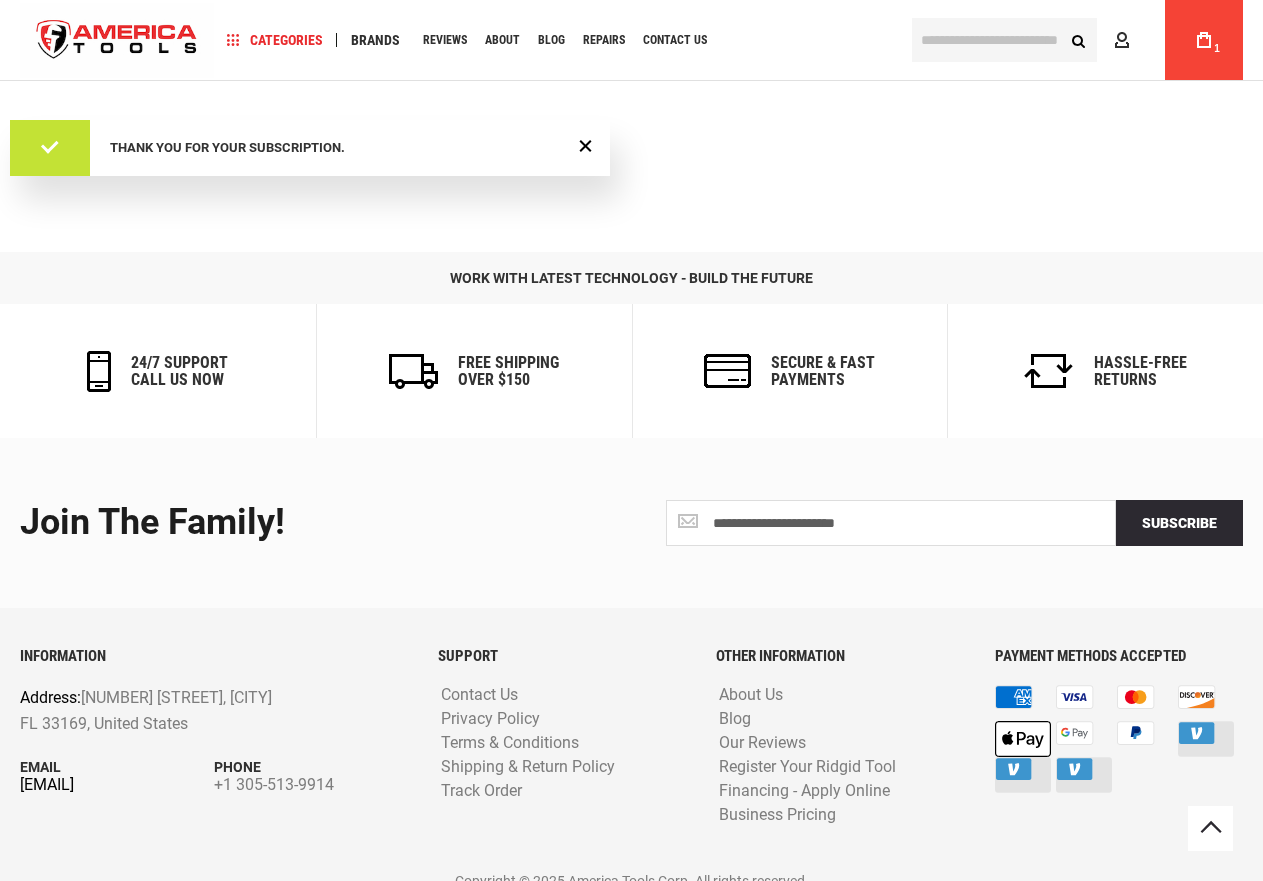 click on "[EMAIL]" at bounding box center (117, 785) 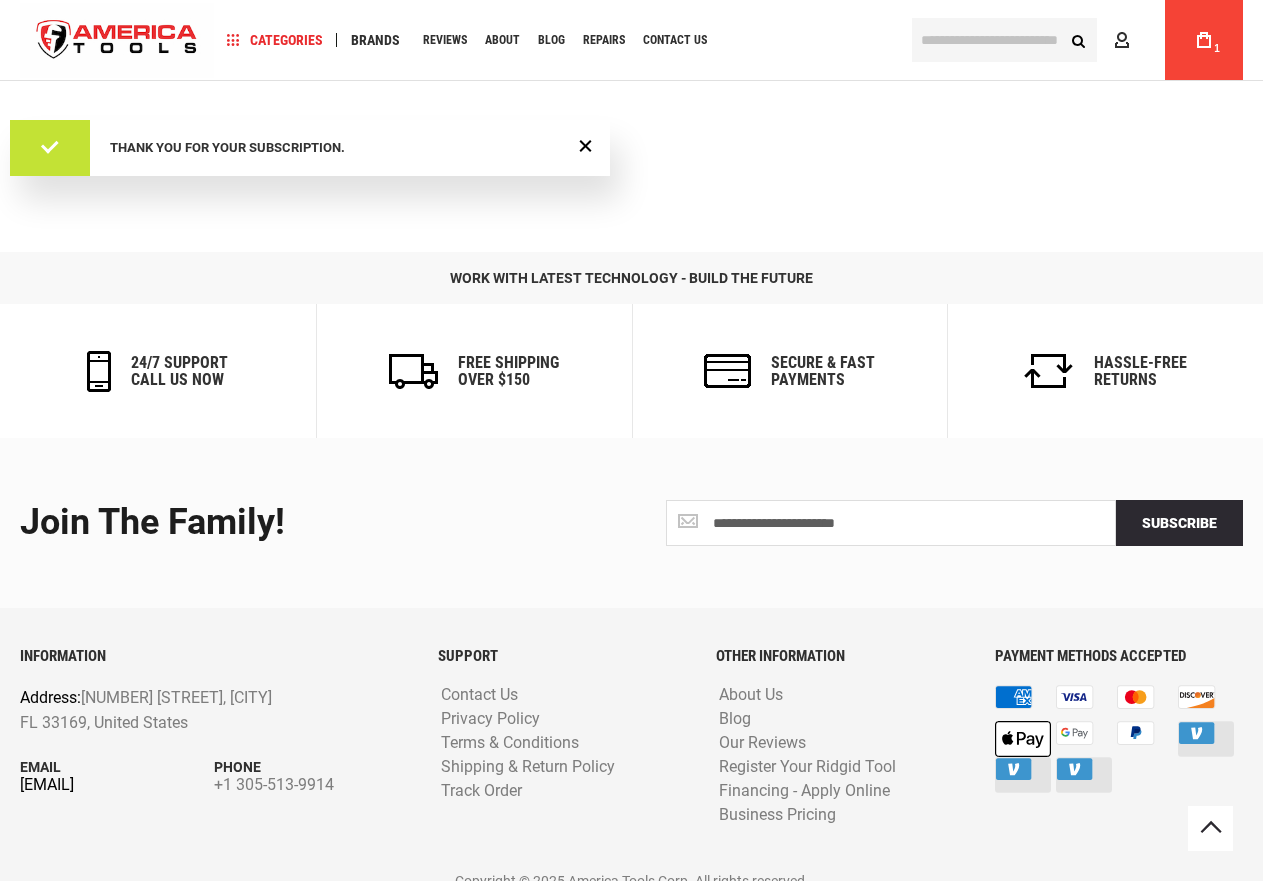 scroll, scrollTop: 0, scrollLeft: 0, axis: both 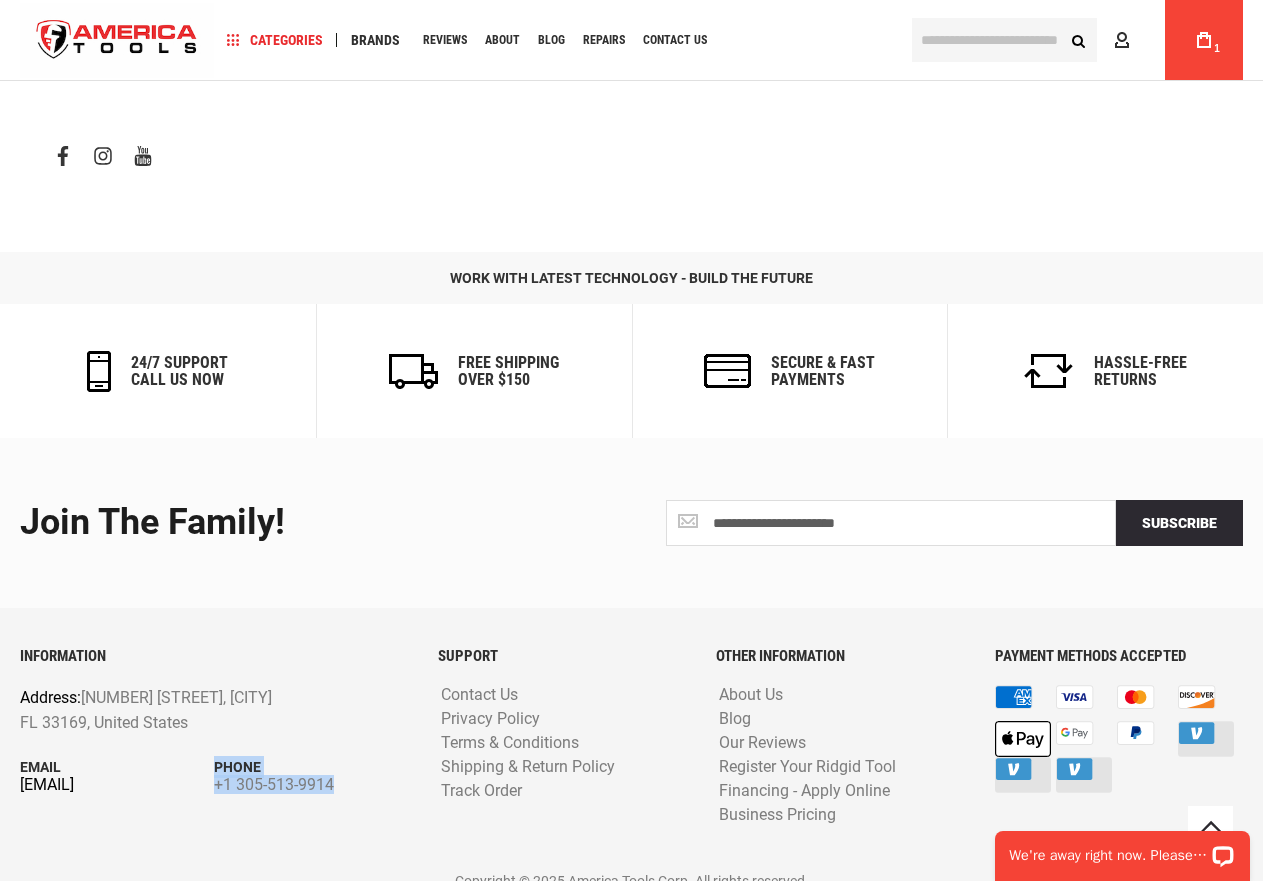 drag, startPoint x: 12, startPoint y: 762, endPoint x: 84, endPoint y: 762, distance: 72 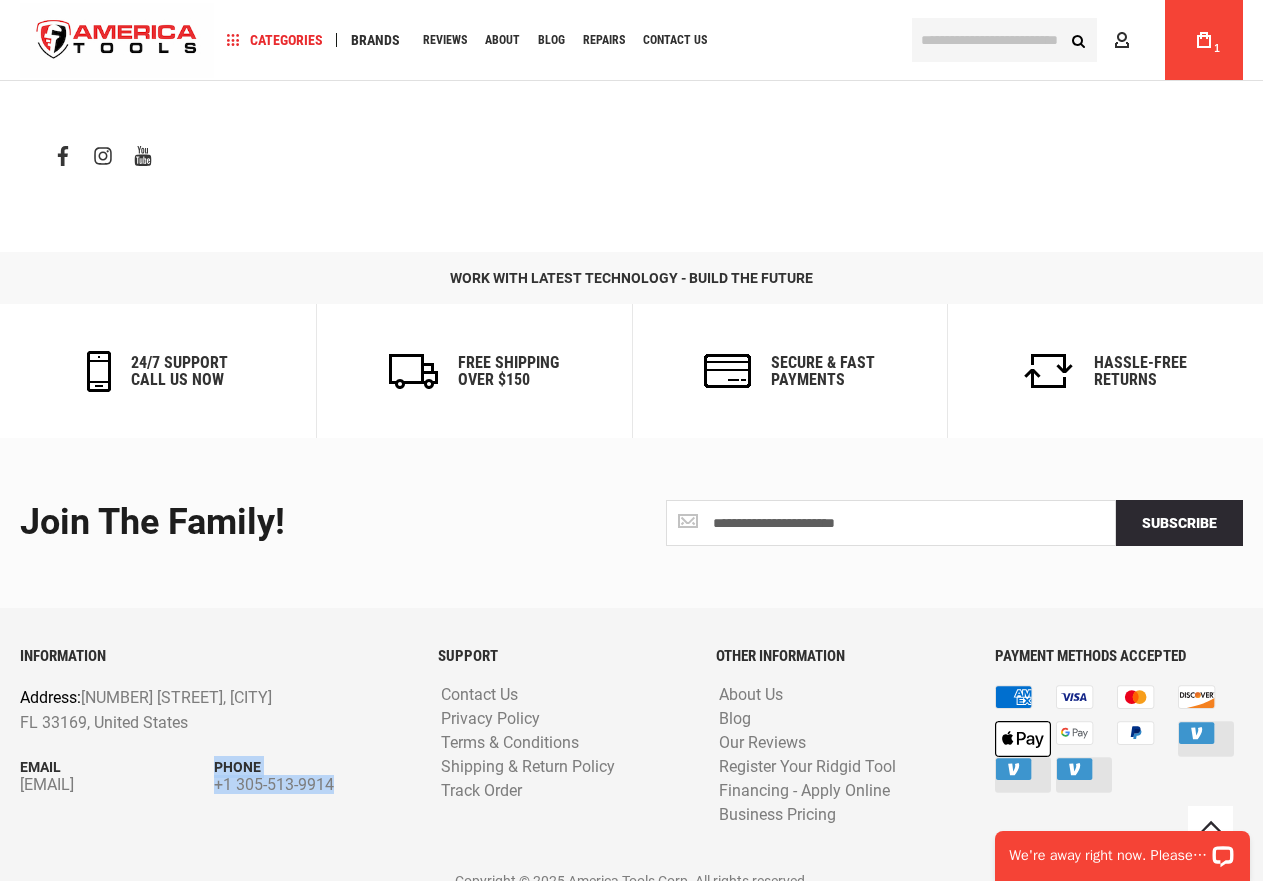 click on "INFORMATION
Address:  [NUMBER] [STREET], [CITY],  [STATE] [ZIP], United States
Email
[EMAIL]
Phone
[PHONE]" at bounding box center [214, 754] 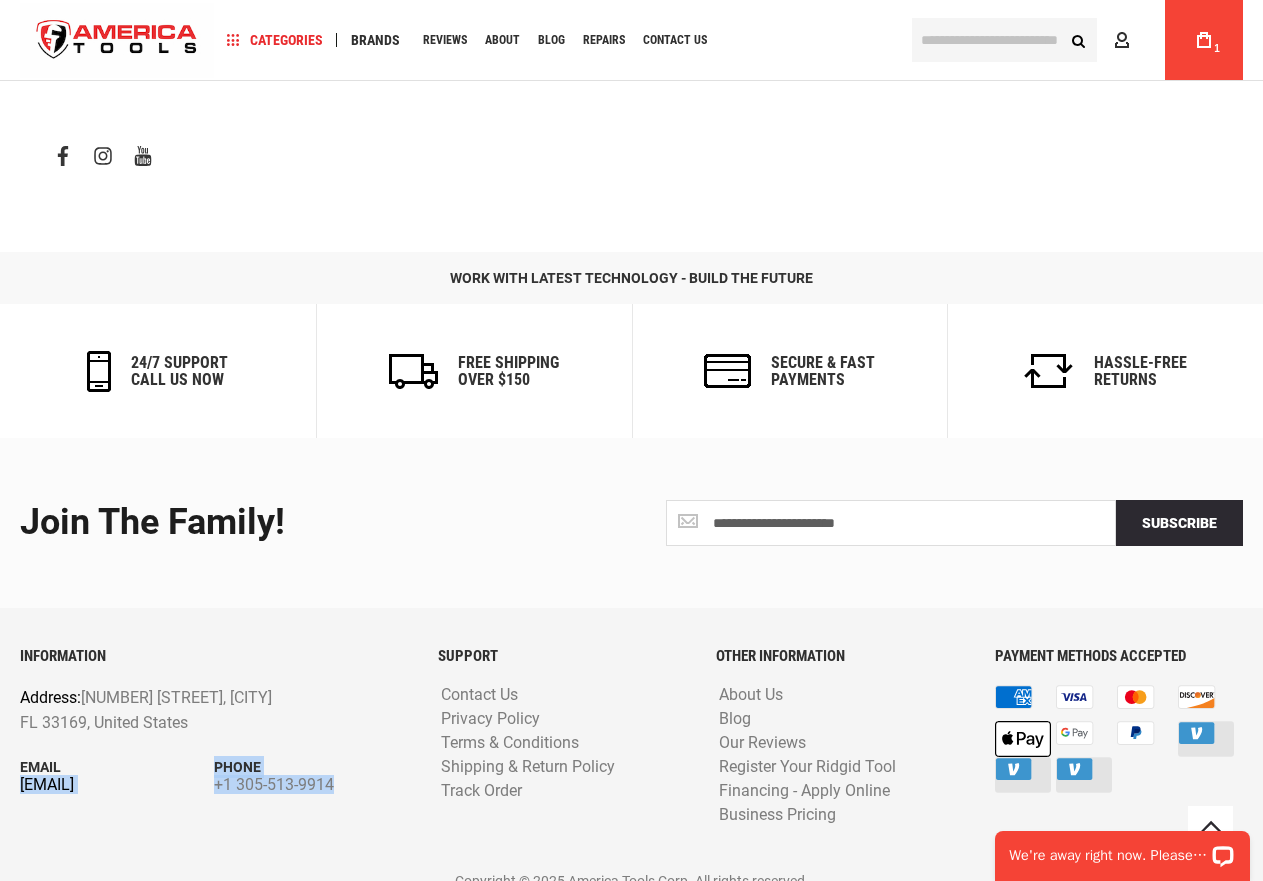 click on "INFORMATION
Address:  [NUMBER] [STREET], [CITY],  [STATE] [ZIP], United States
Email
[EMAIL]
Phone
[PHONE]" at bounding box center (214, 754) 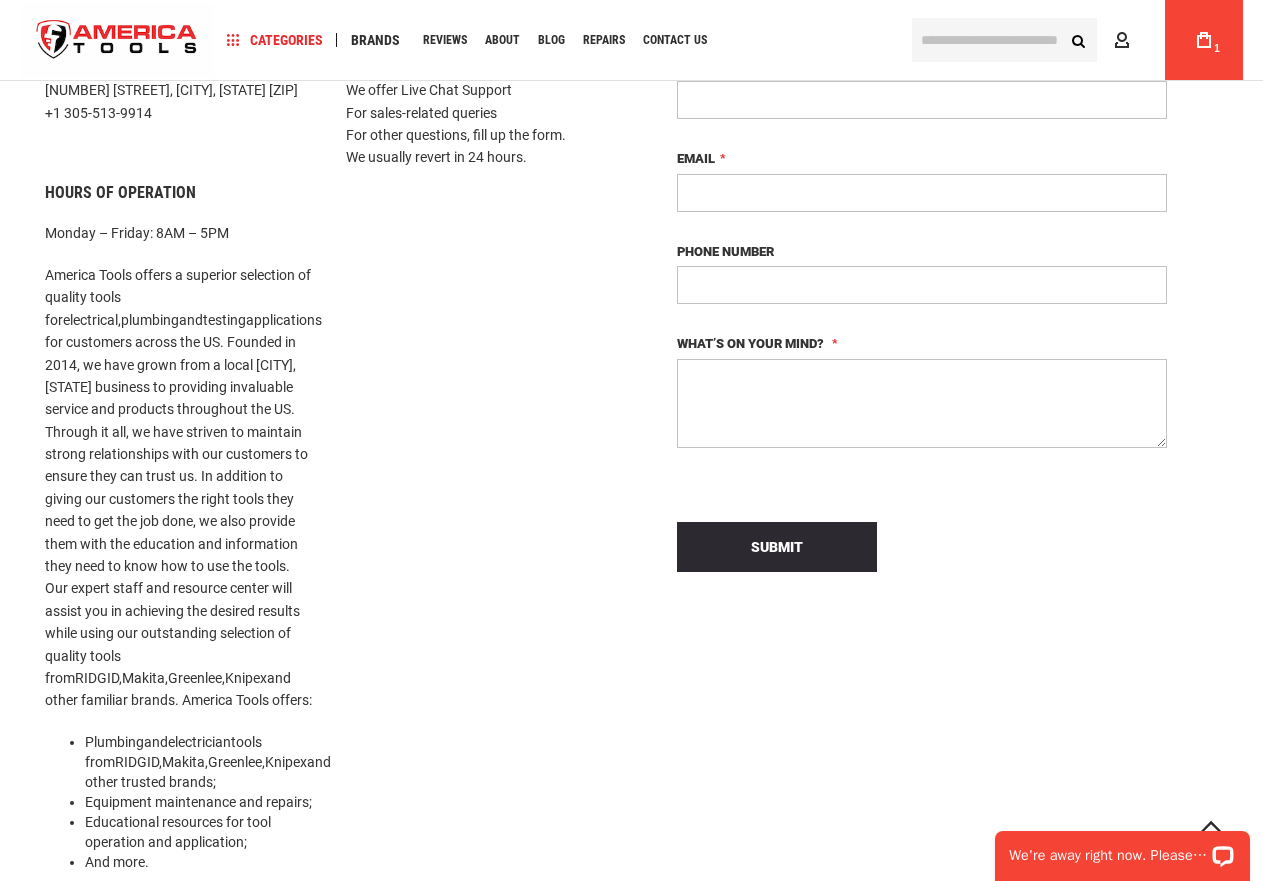 scroll, scrollTop: 281, scrollLeft: 0, axis: vertical 